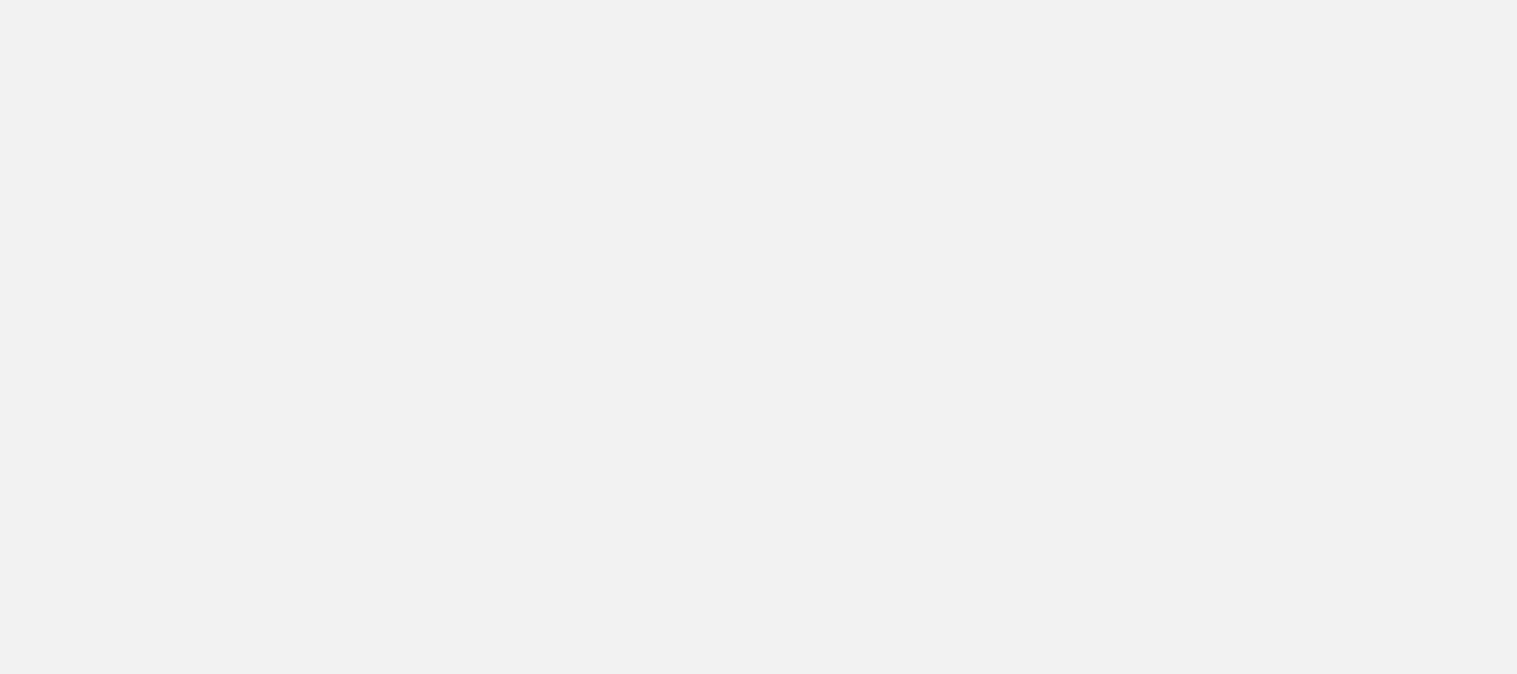 scroll, scrollTop: 0, scrollLeft: 0, axis: both 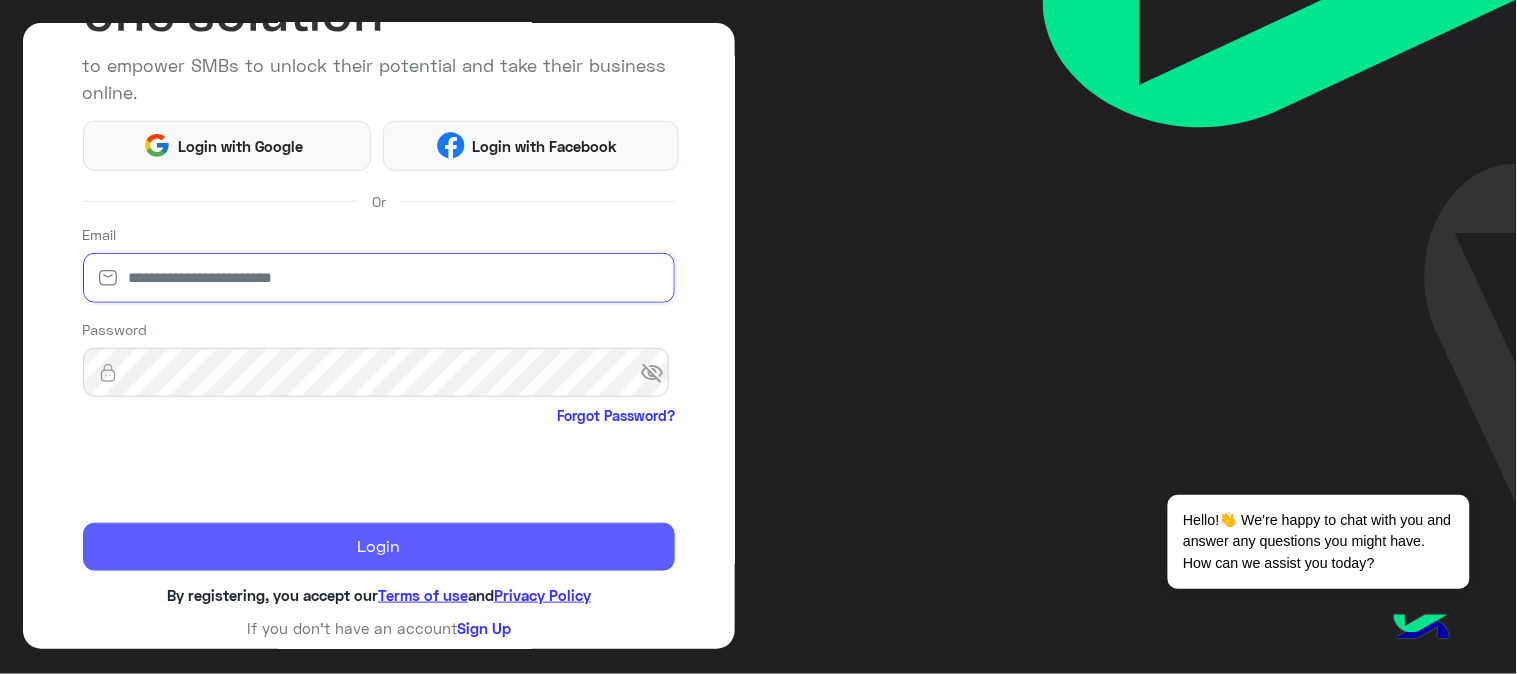 type on "**********" 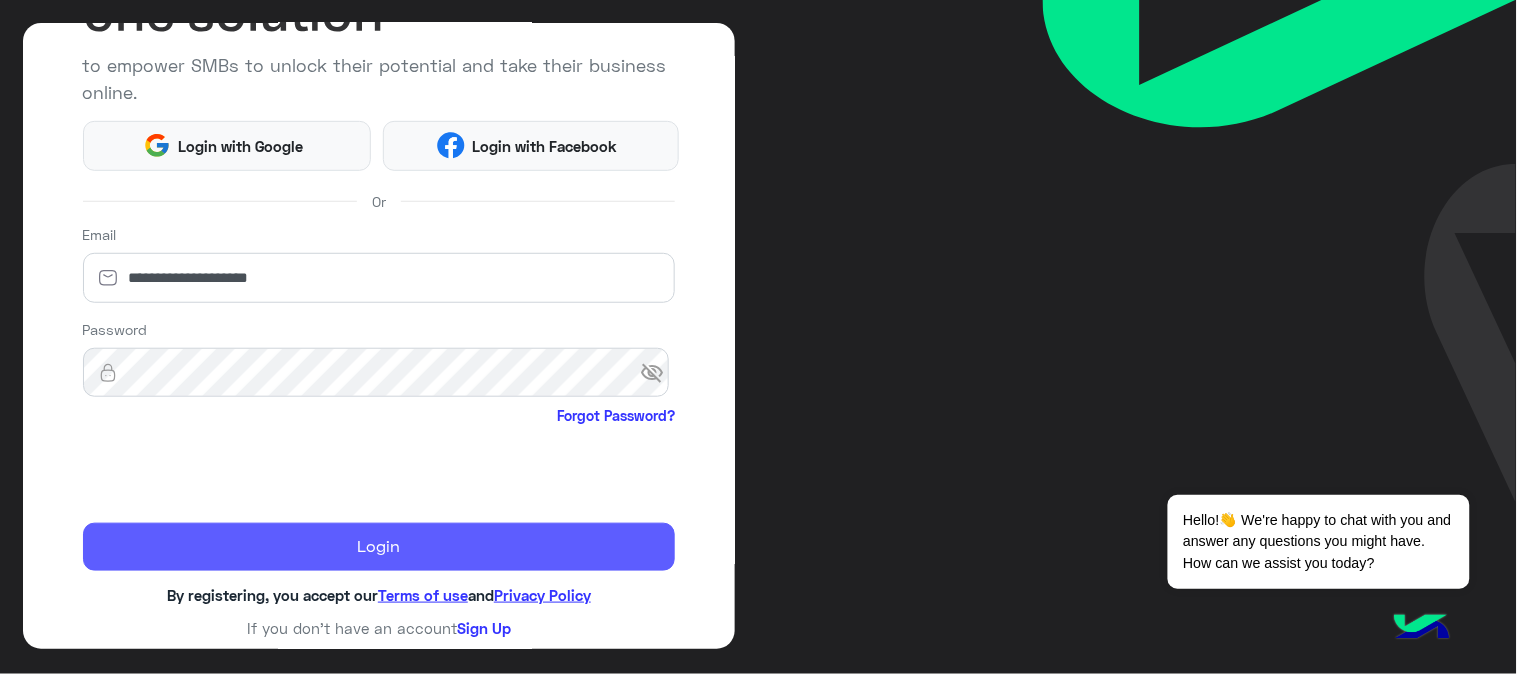 click on "Login" 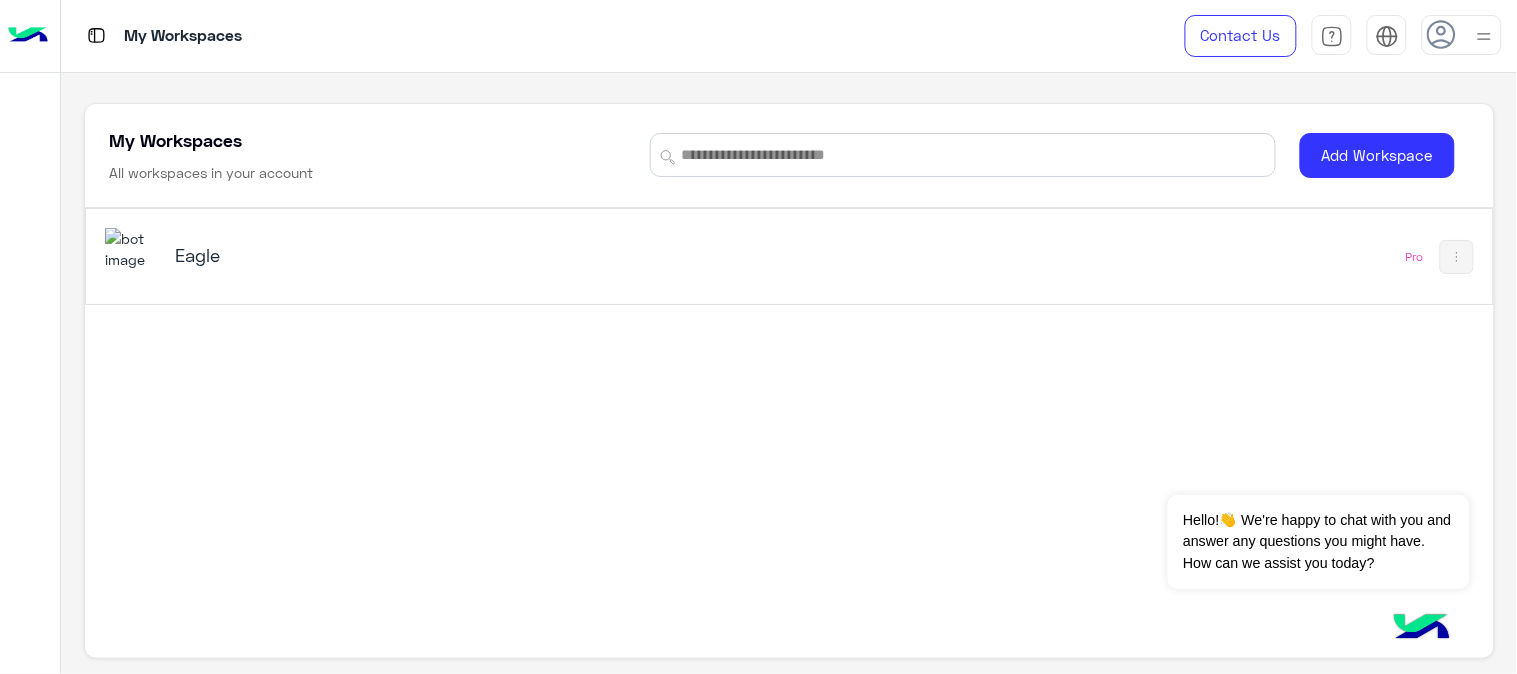 click at bounding box center [1422, 629] 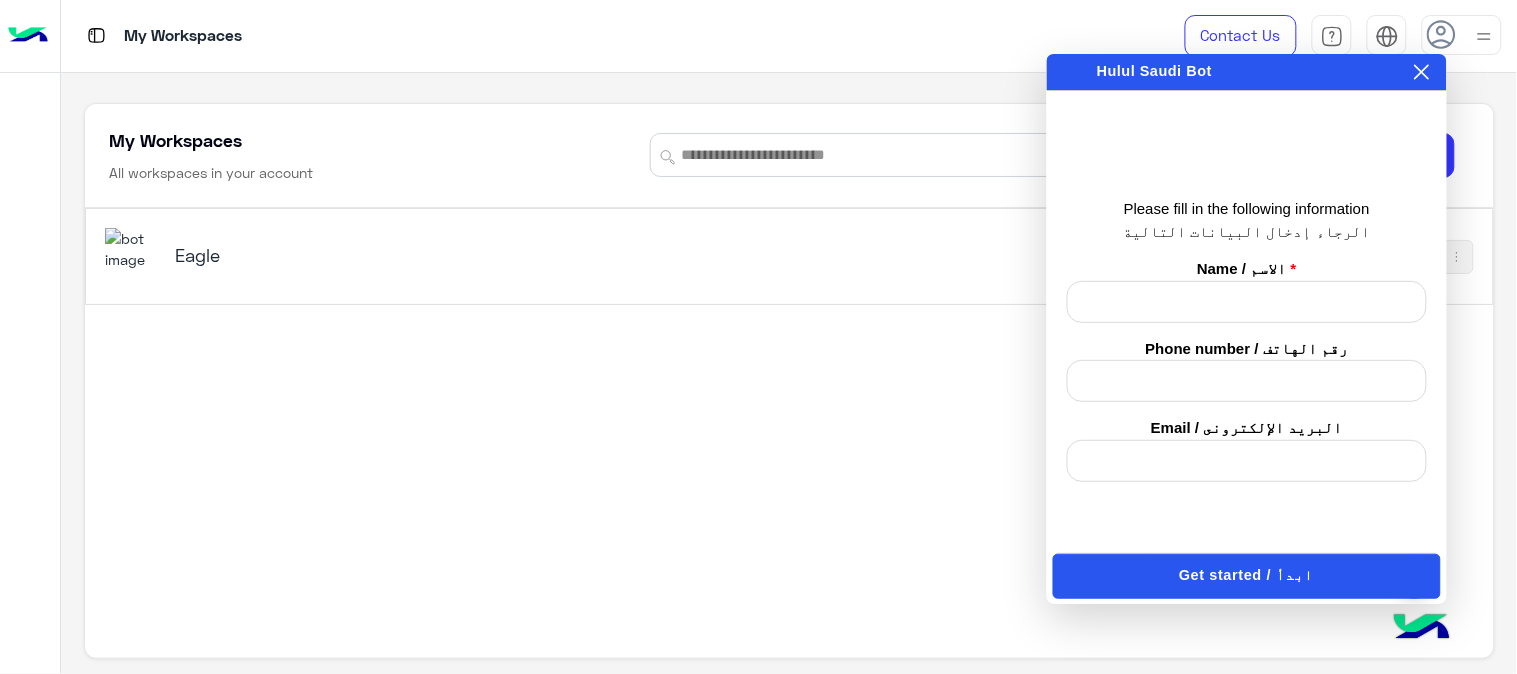click on "Eagle" at bounding box center (515, 257) 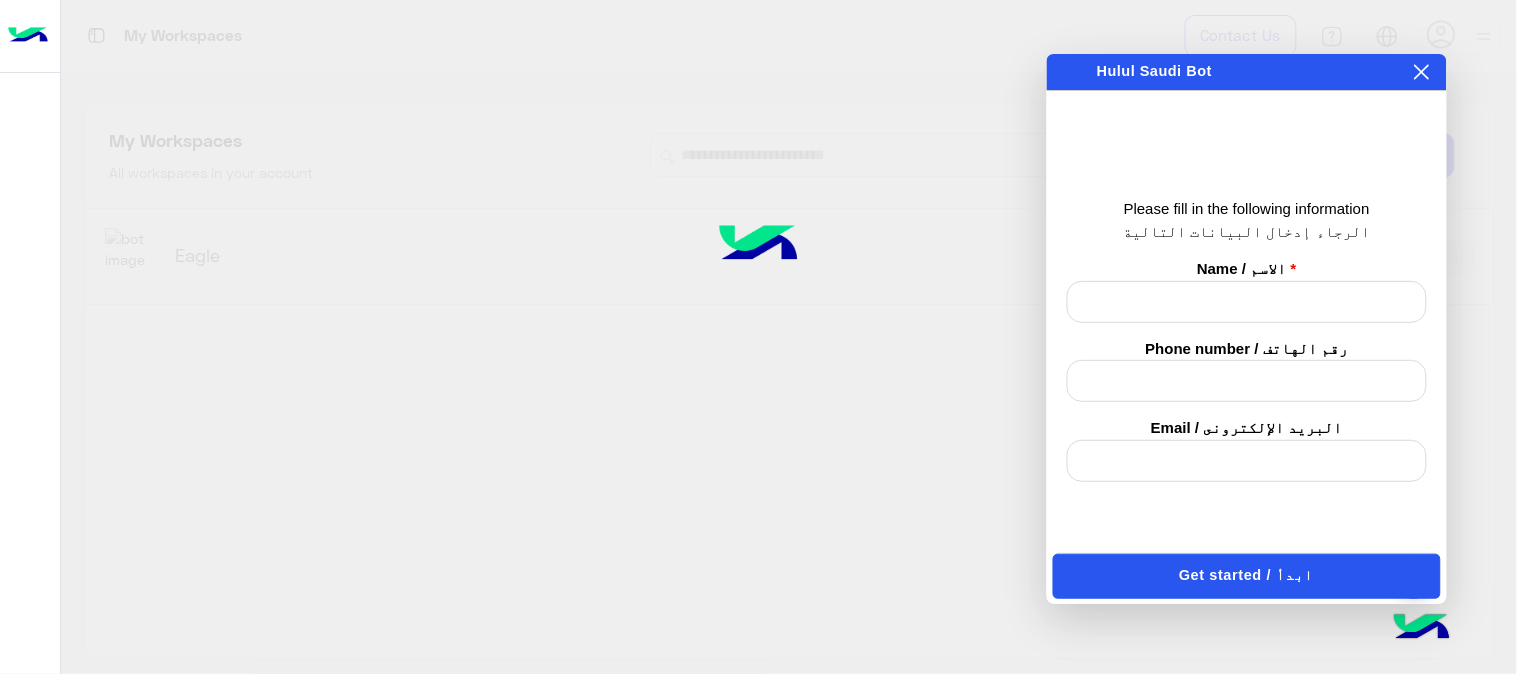 click 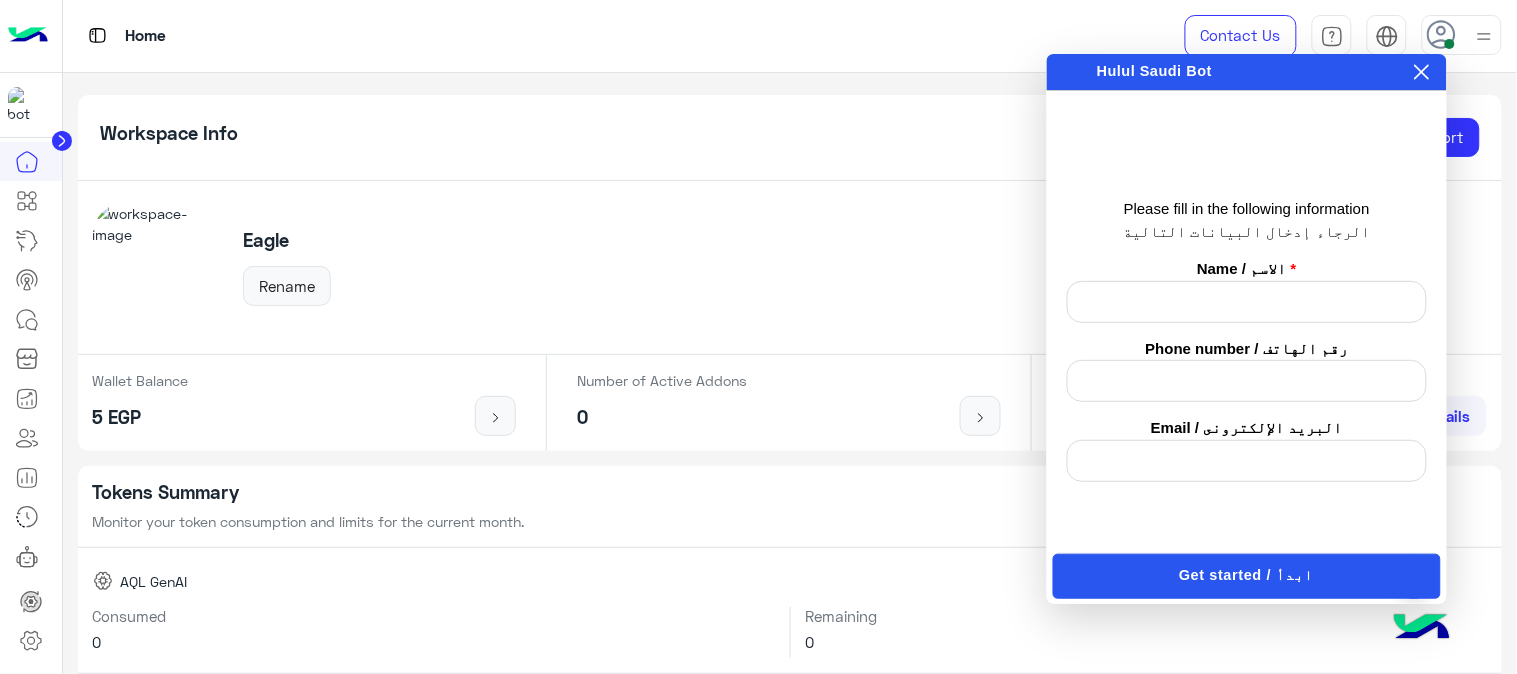 click 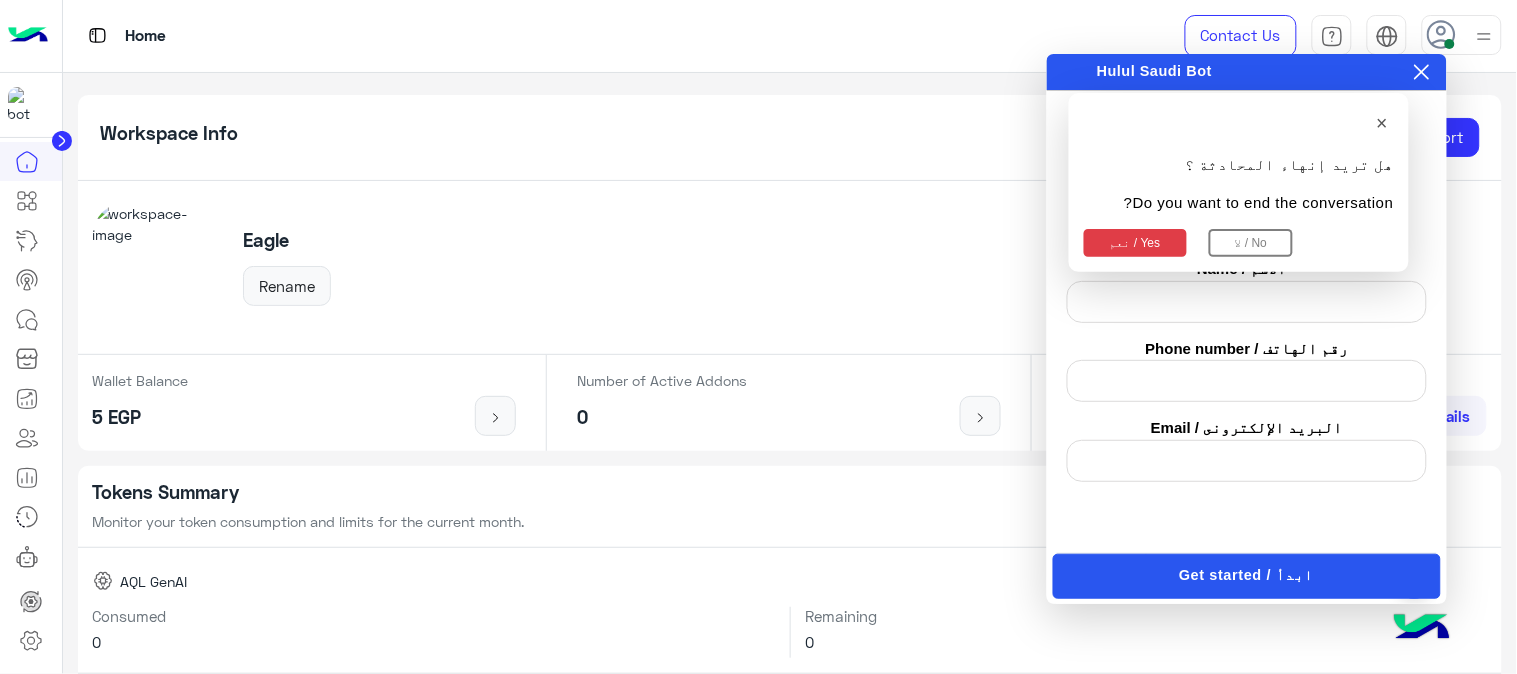 click on "نعم / Yes" at bounding box center (1135, 243) 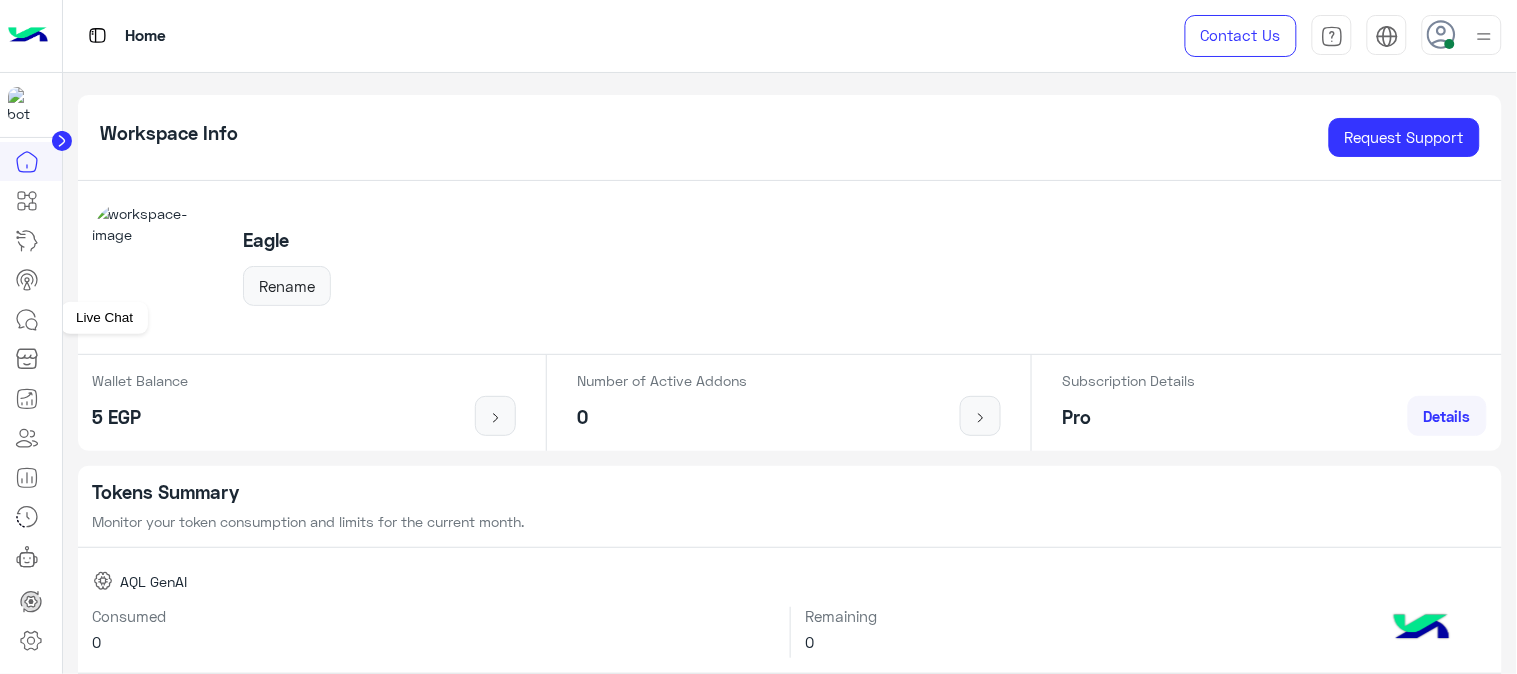 click 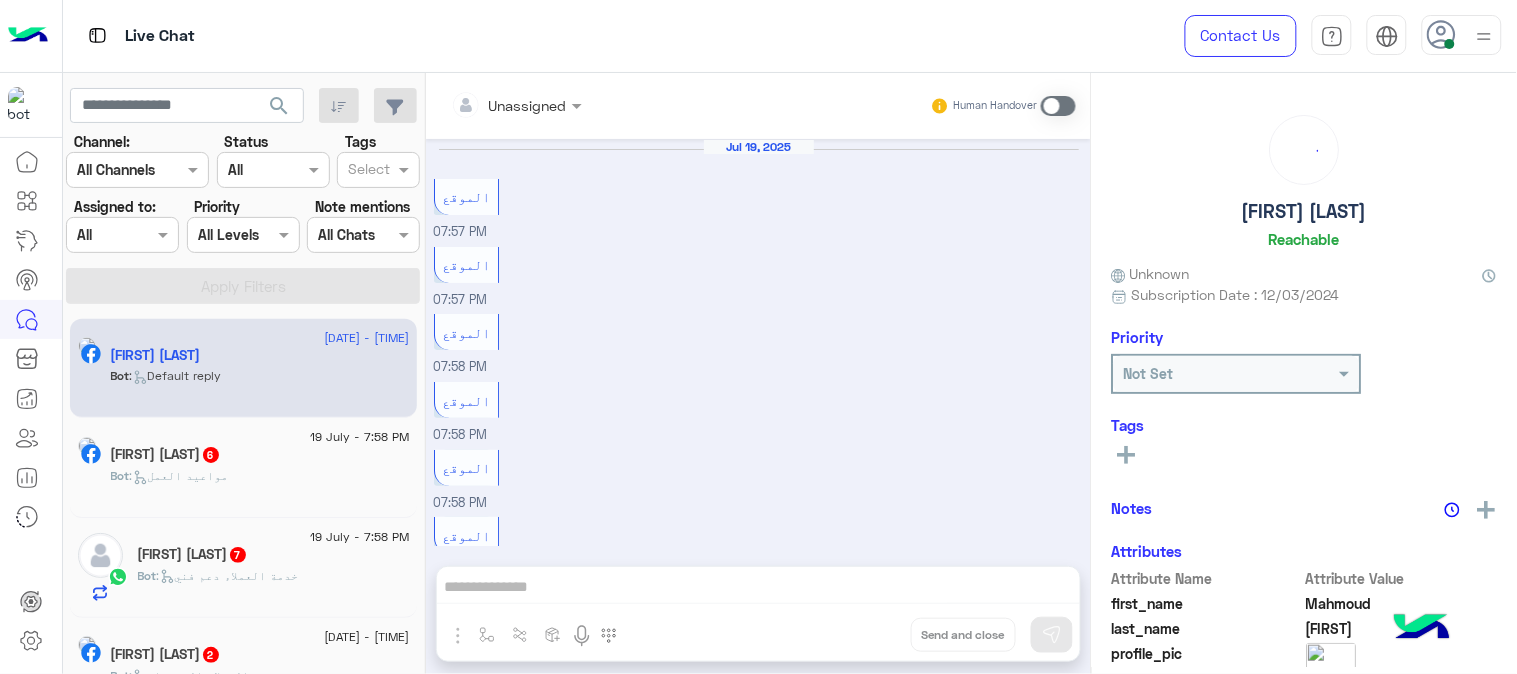 scroll, scrollTop: 390, scrollLeft: 0, axis: vertical 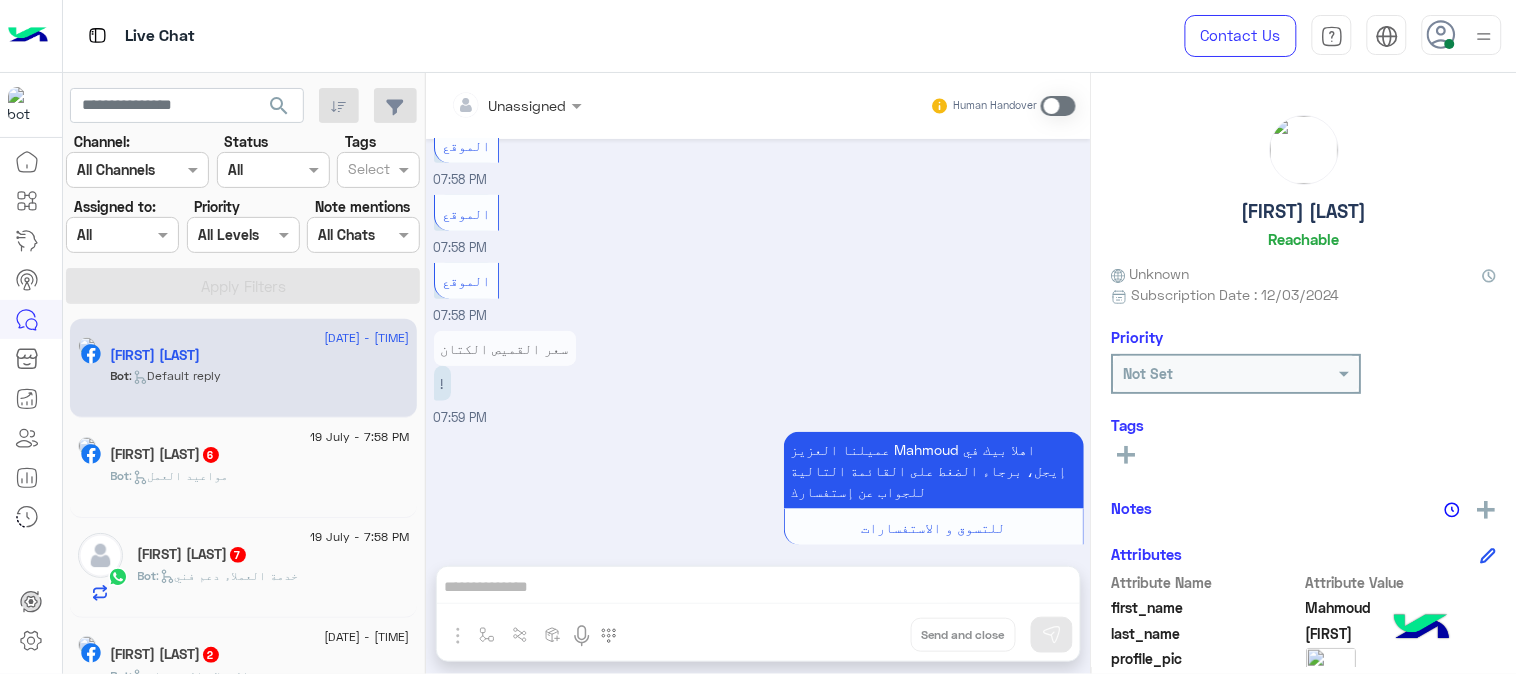 click on "Assigned on All" at bounding box center (122, 235) 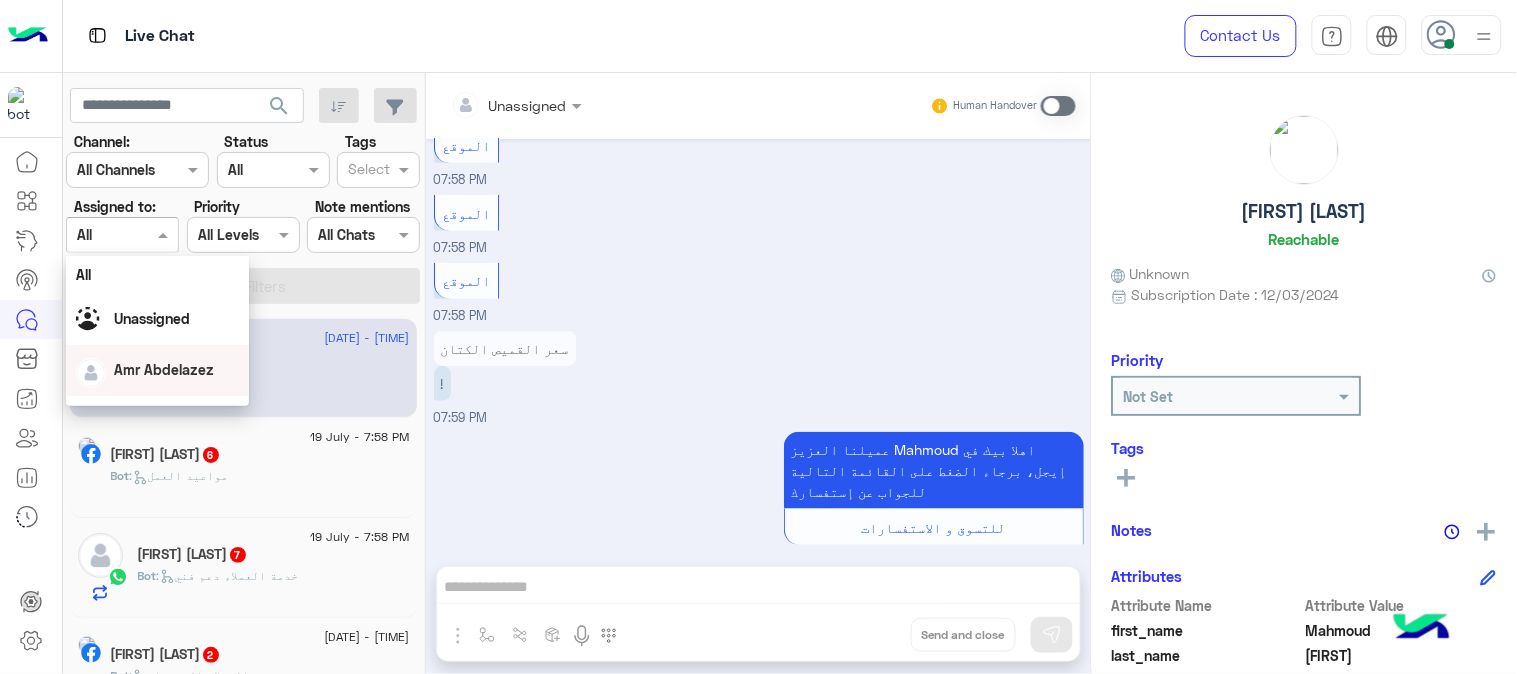 click on "Amr Abdelazez" at bounding box center [157, 370] 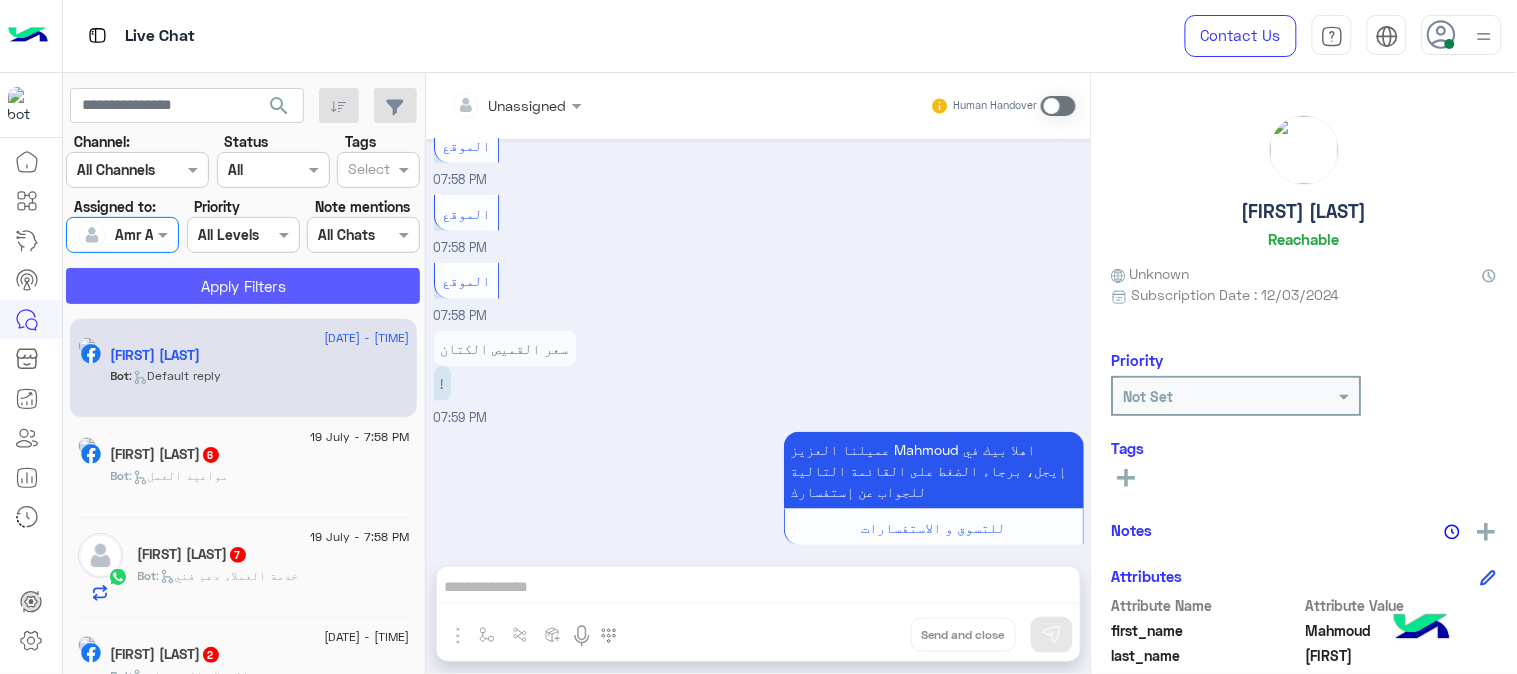 click on "Apply Filters" 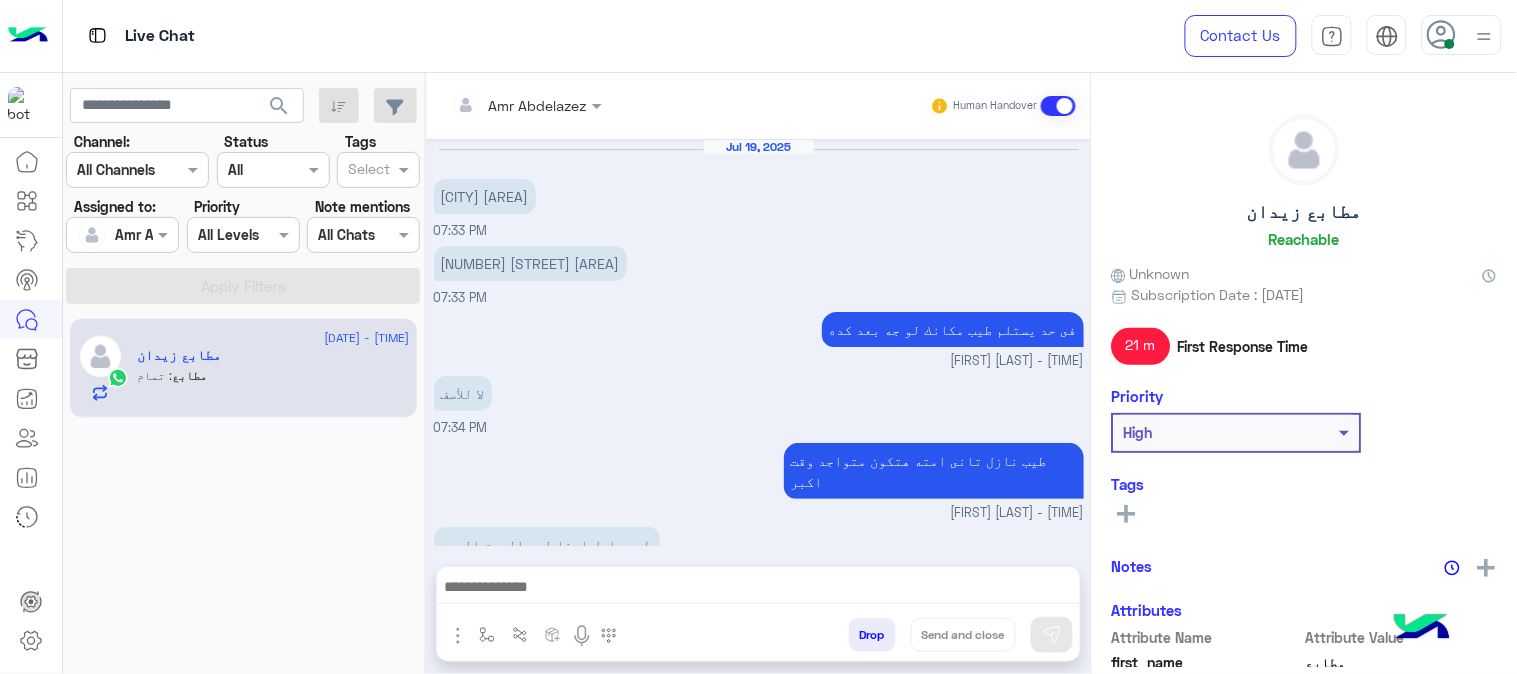 scroll, scrollTop: 293, scrollLeft: 0, axis: vertical 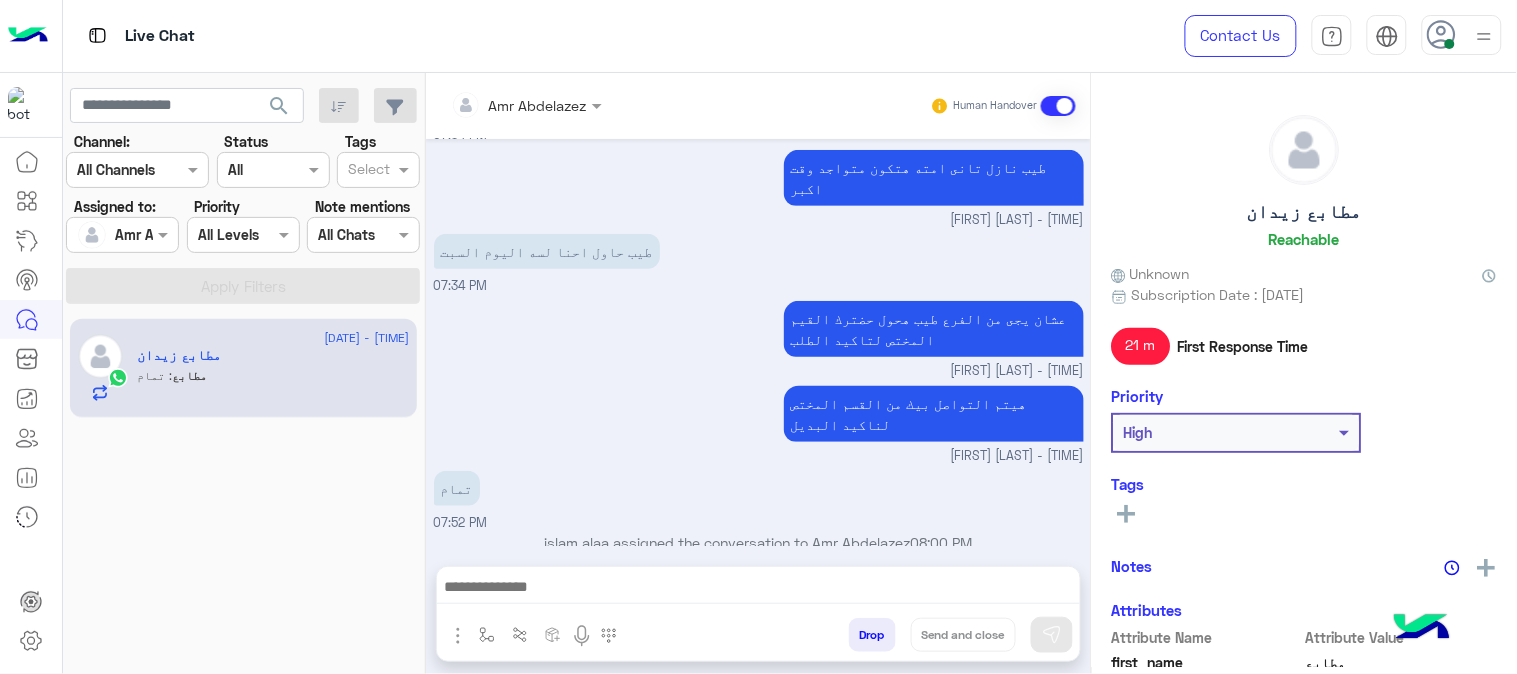 click on "مطابع : تمام" 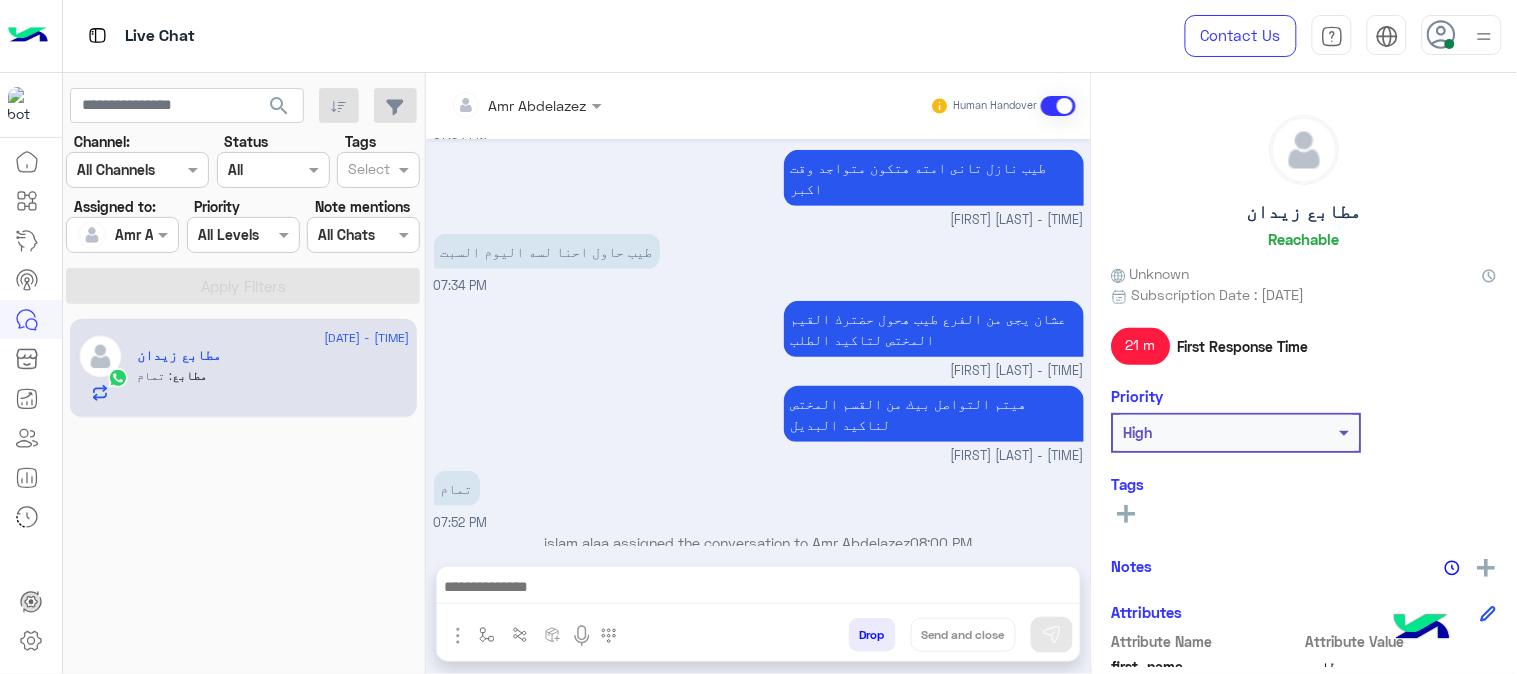 click on "مطابع : تمام" 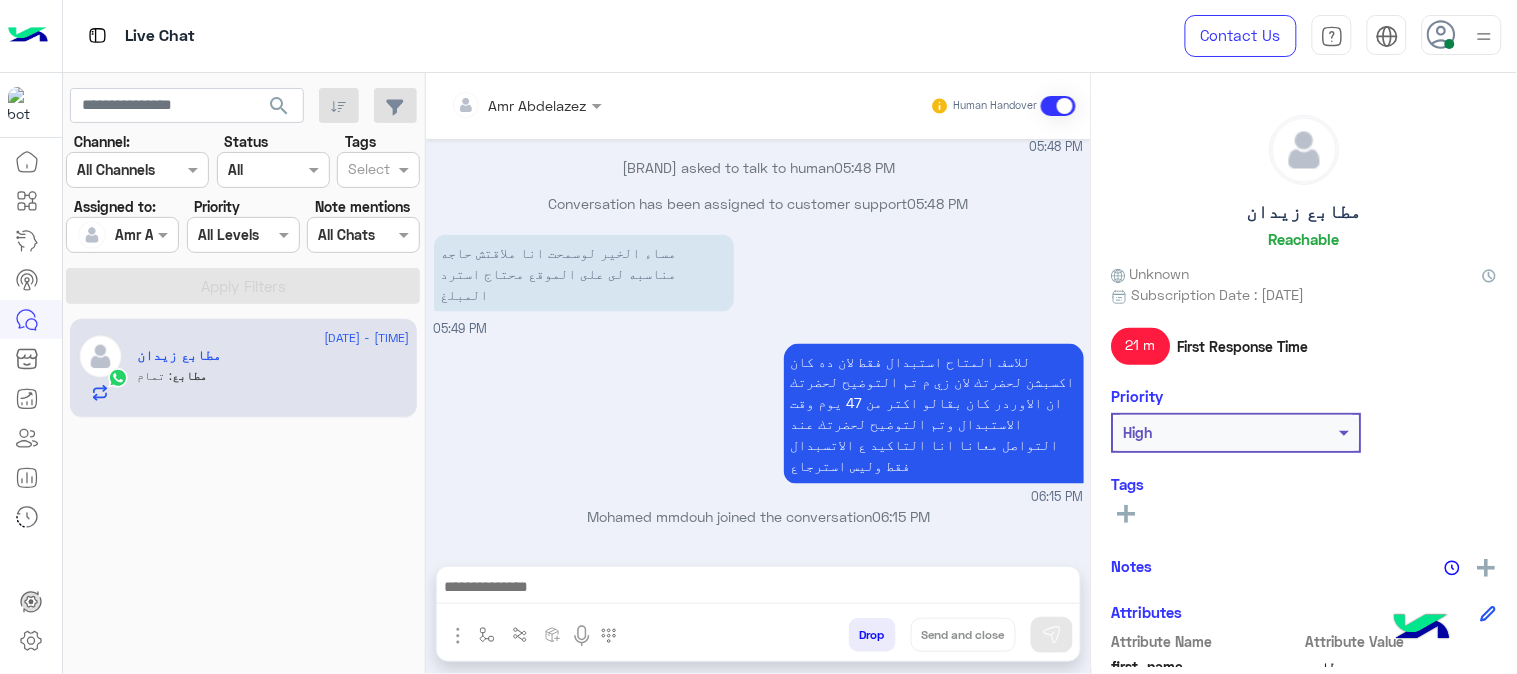 scroll, scrollTop: 5272, scrollLeft: 0, axis: vertical 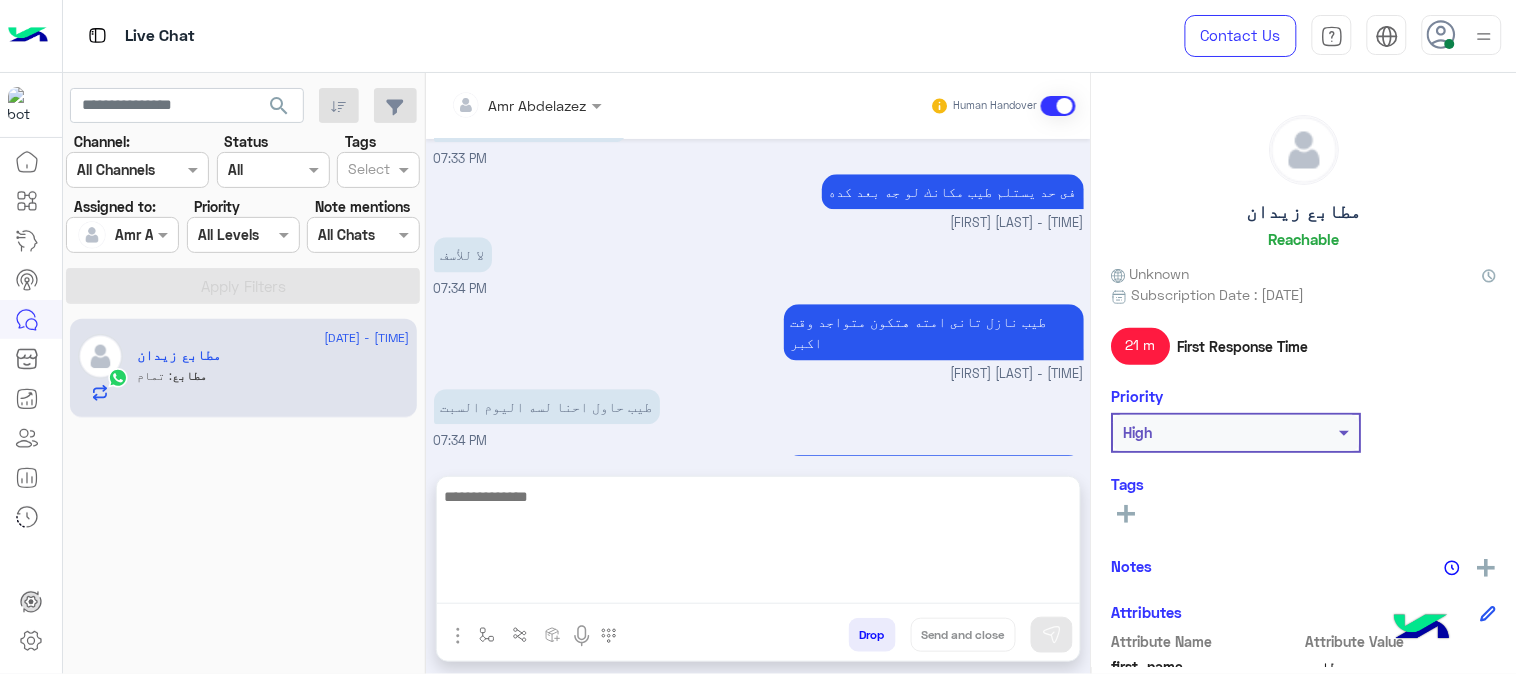 click at bounding box center [758, 544] 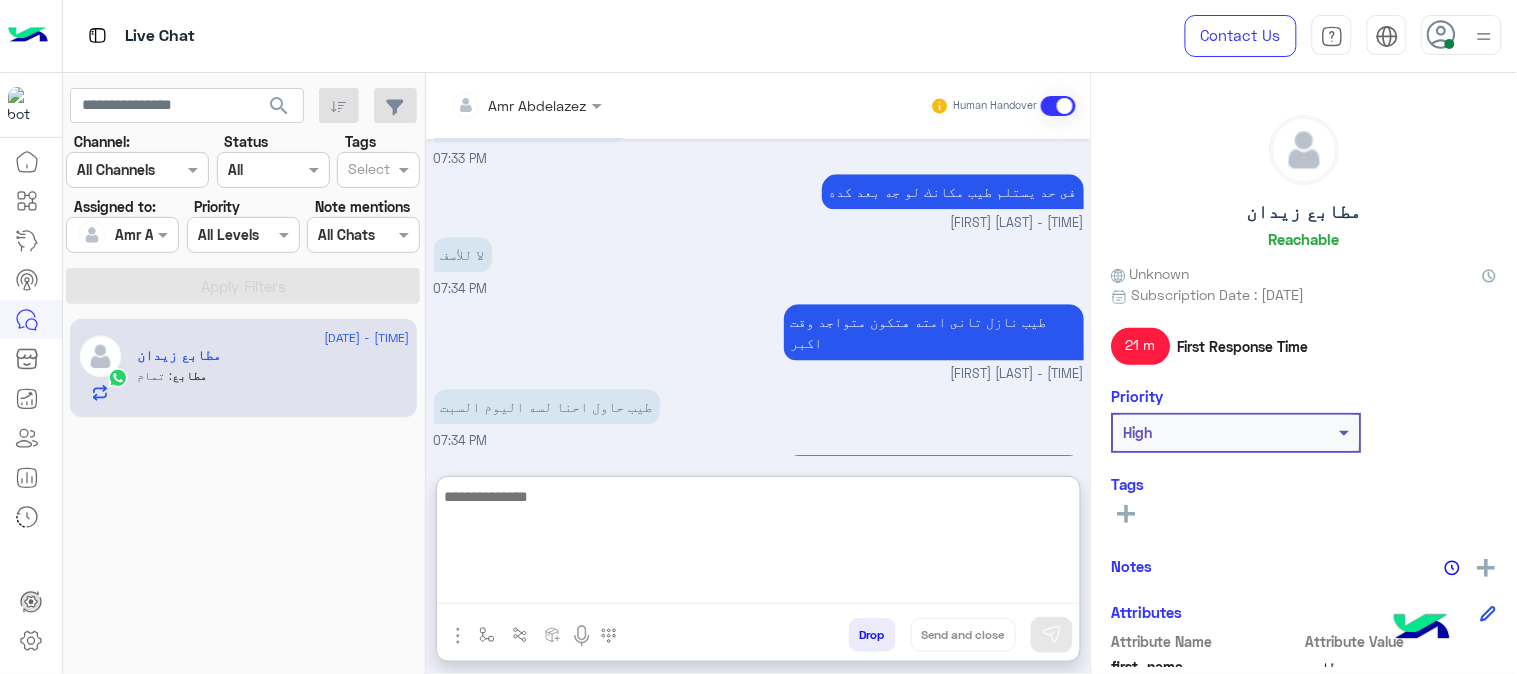 scroll, scrollTop: 5311, scrollLeft: 0, axis: vertical 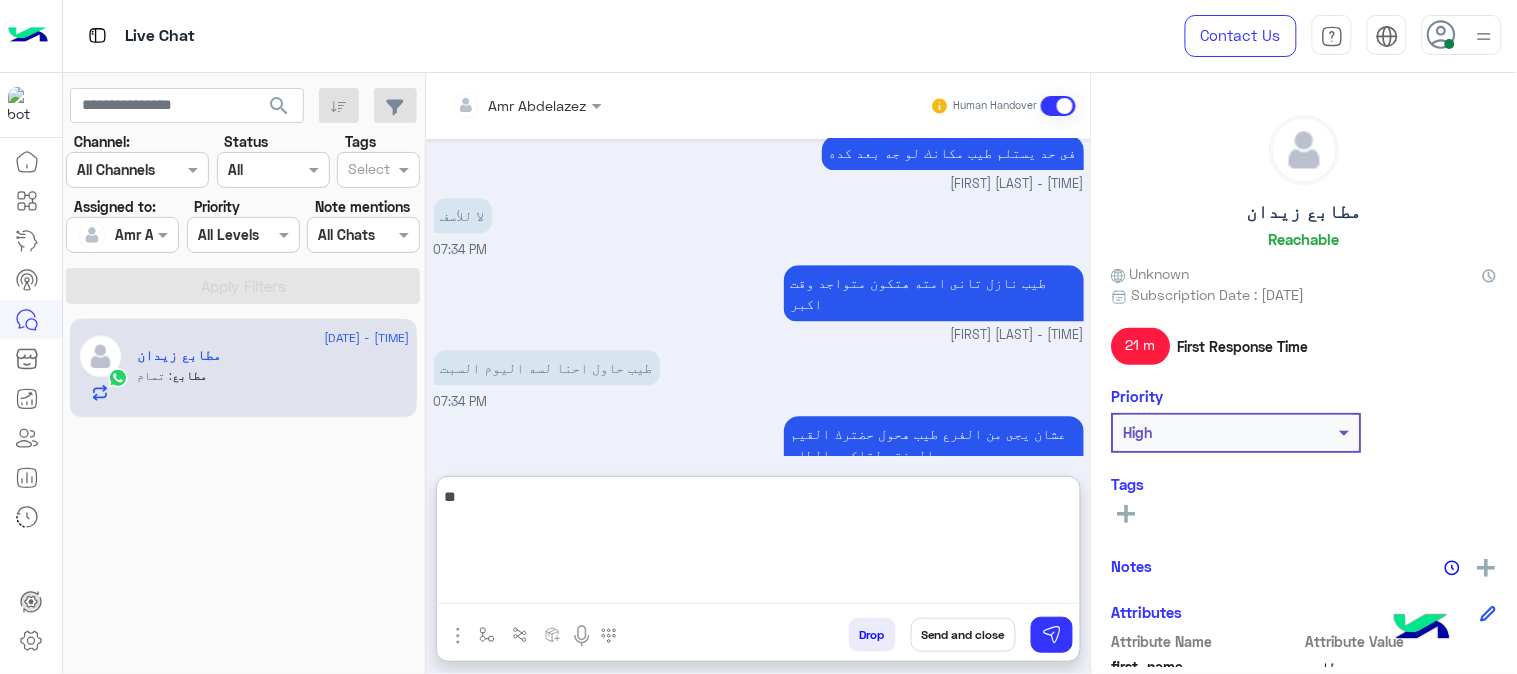 type on "*" 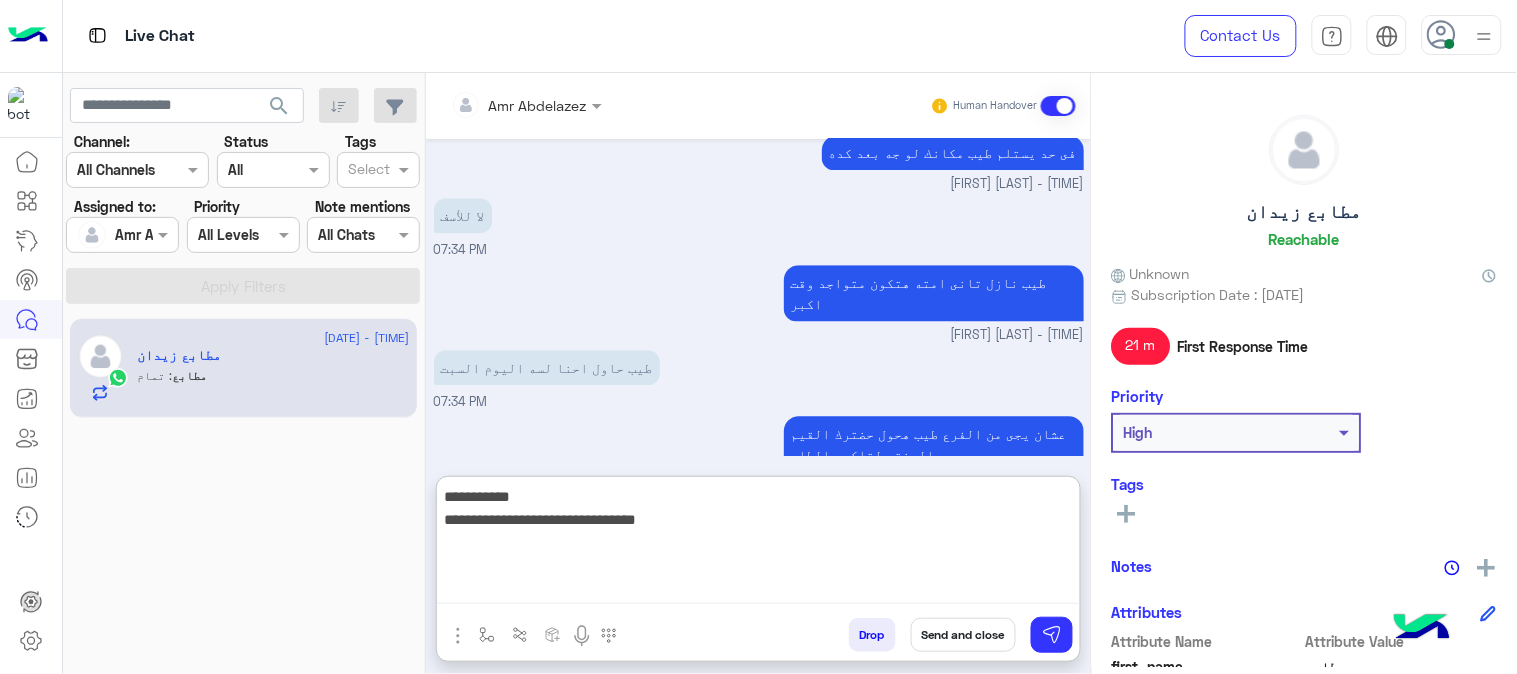 paste on "**********" 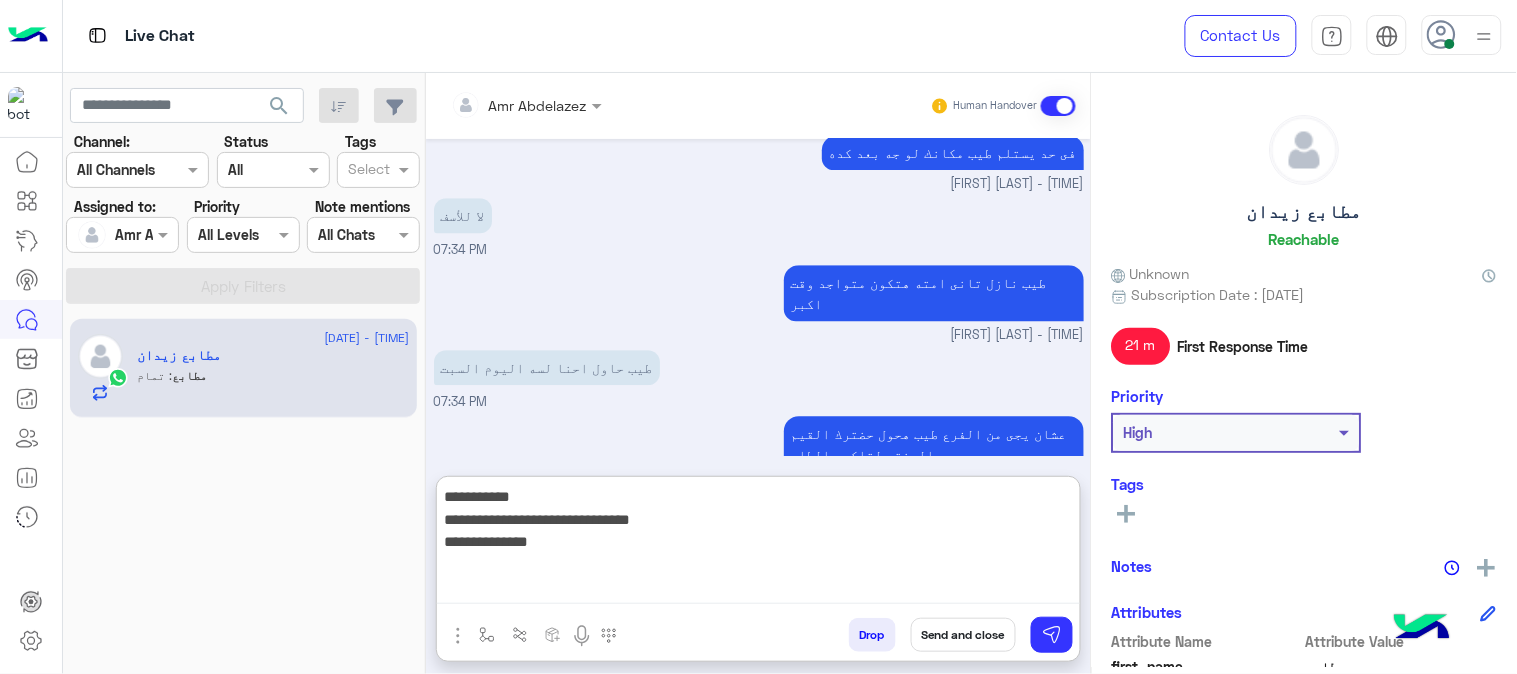 type 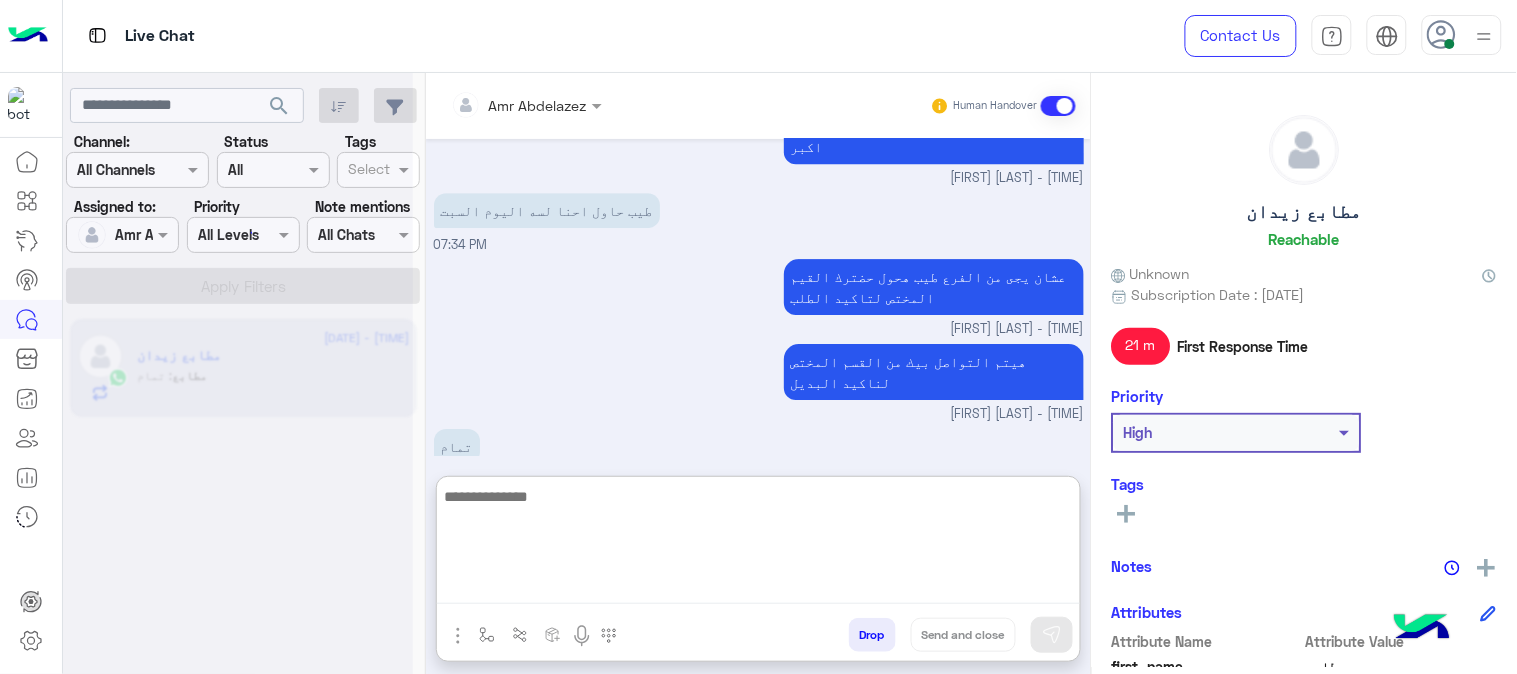 scroll, scrollTop: 5467, scrollLeft: 0, axis: vertical 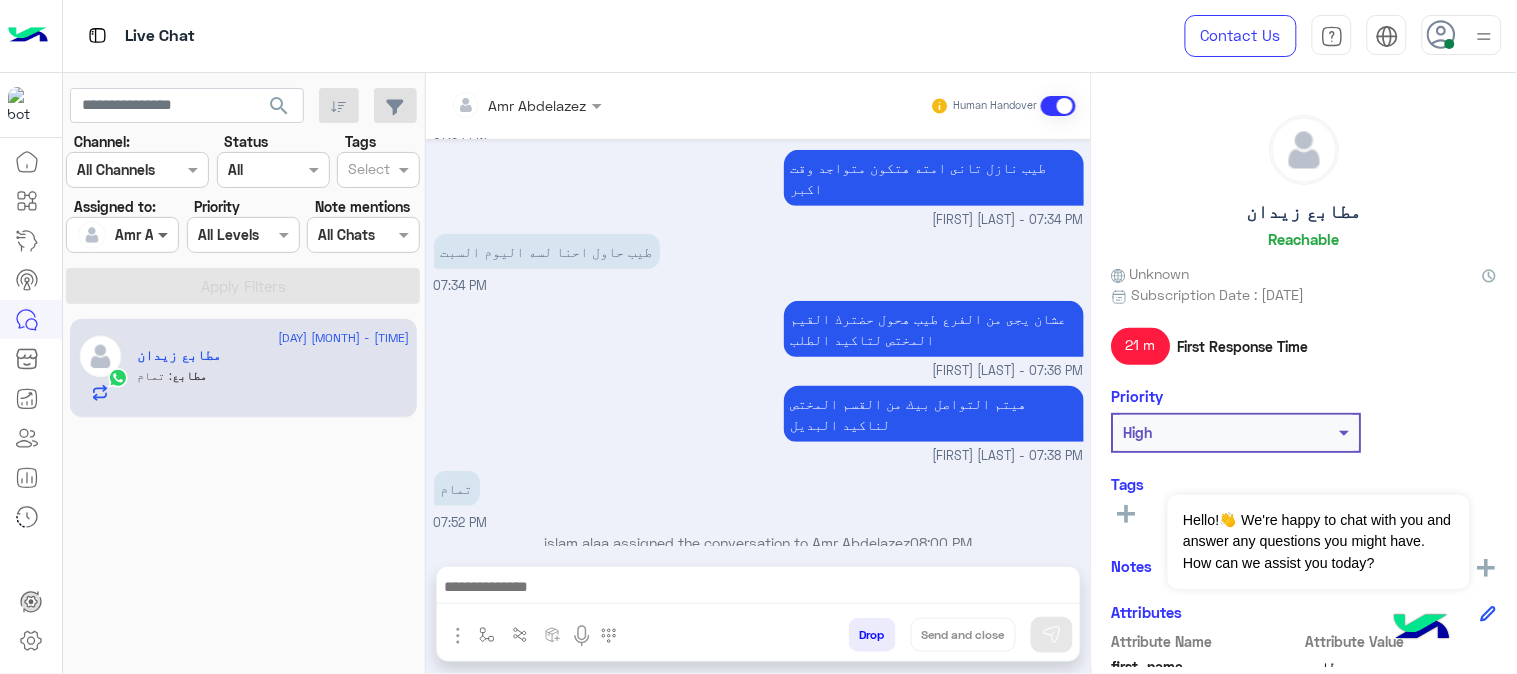 click at bounding box center [165, 234] 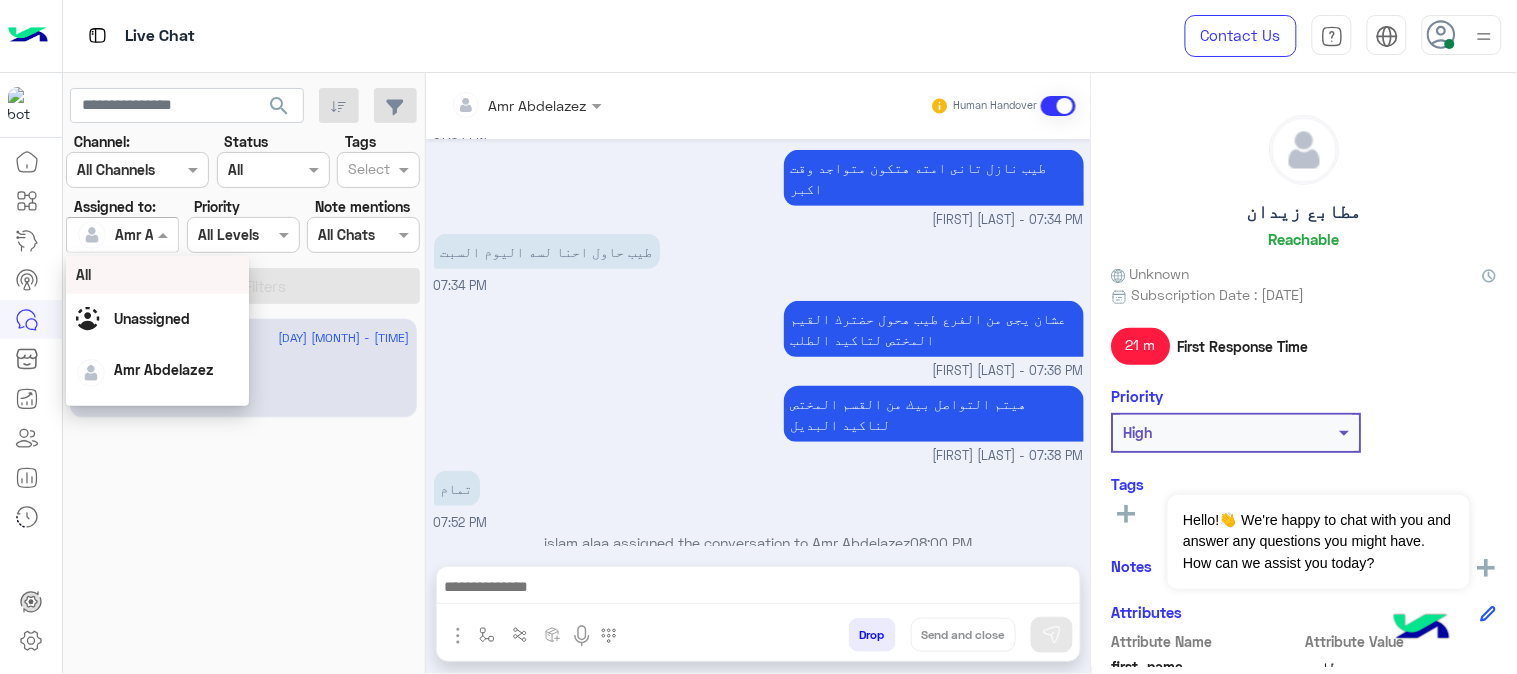 click on "All" at bounding box center (157, 274) 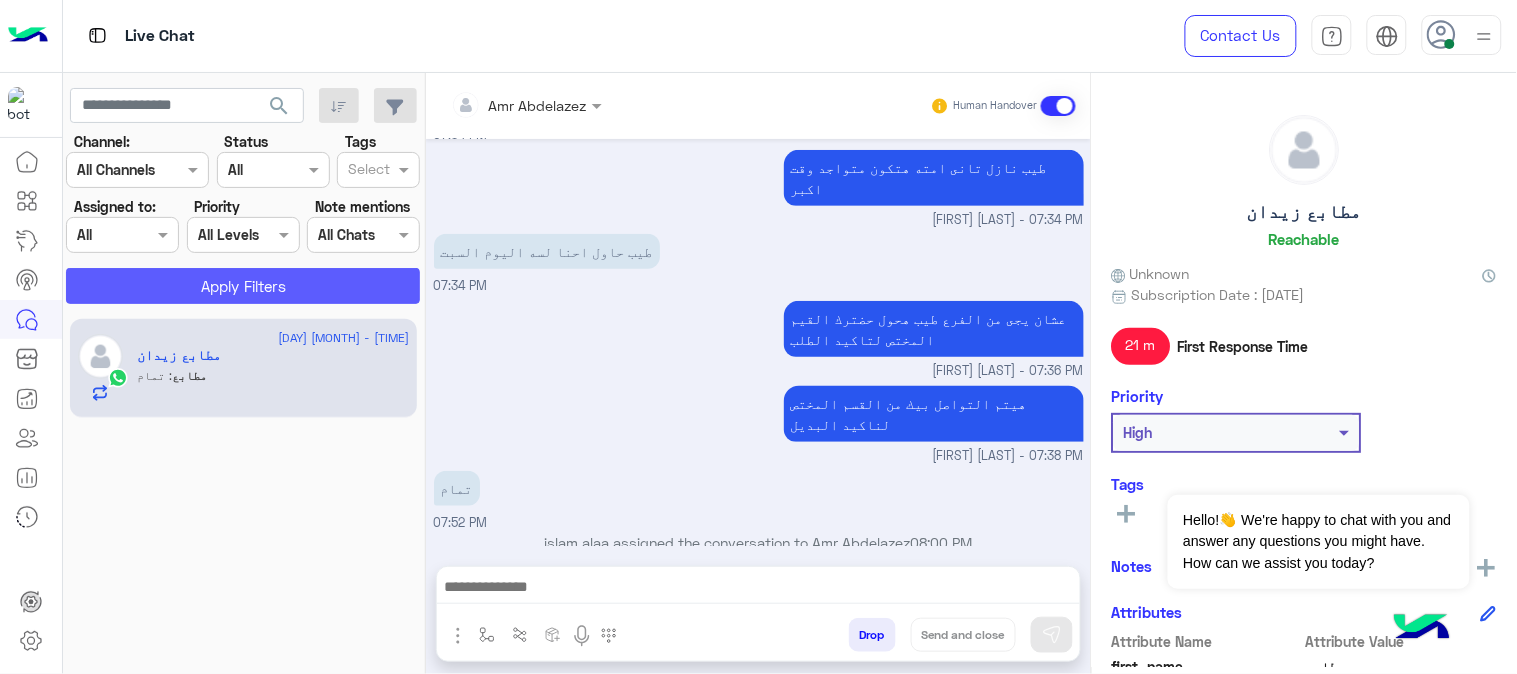 click on "Apply Filters" 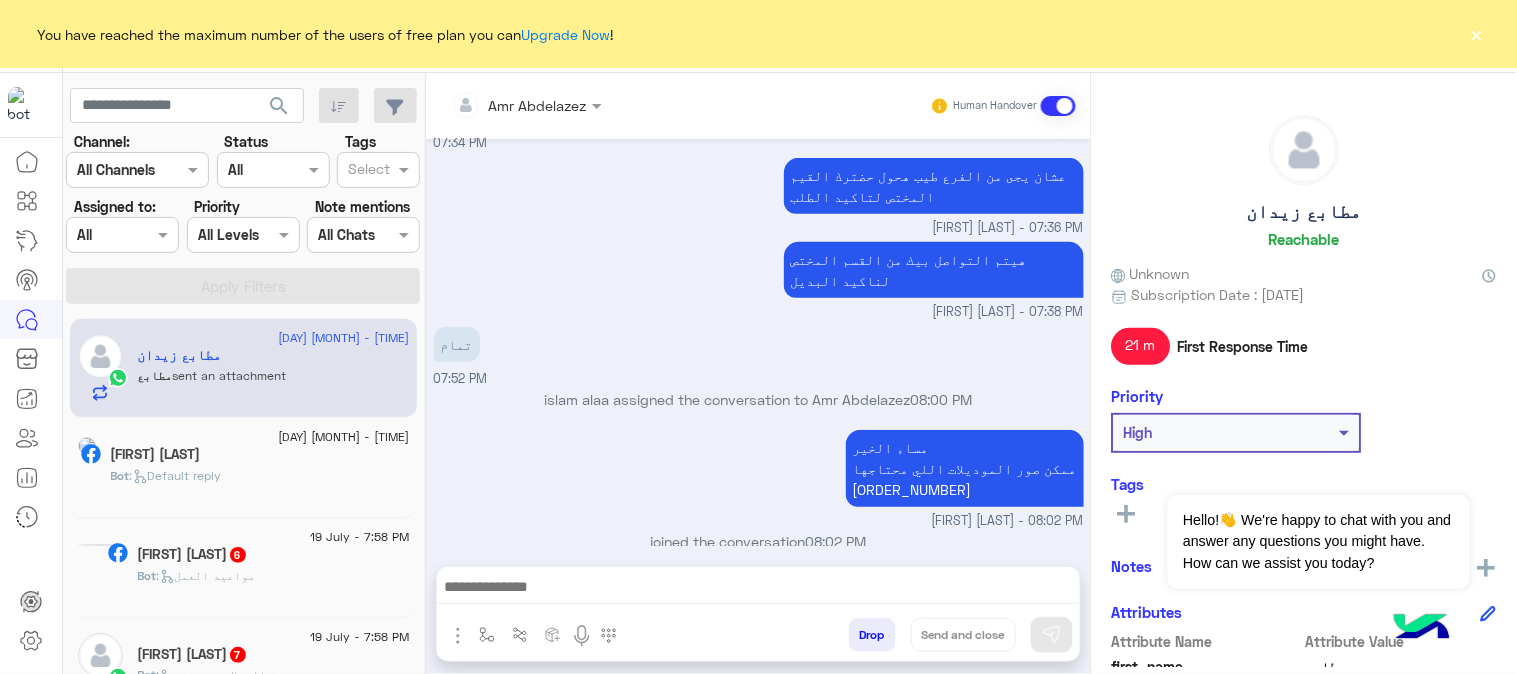 scroll, scrollTop: 587, scrollLeft: 0, axis: vertical 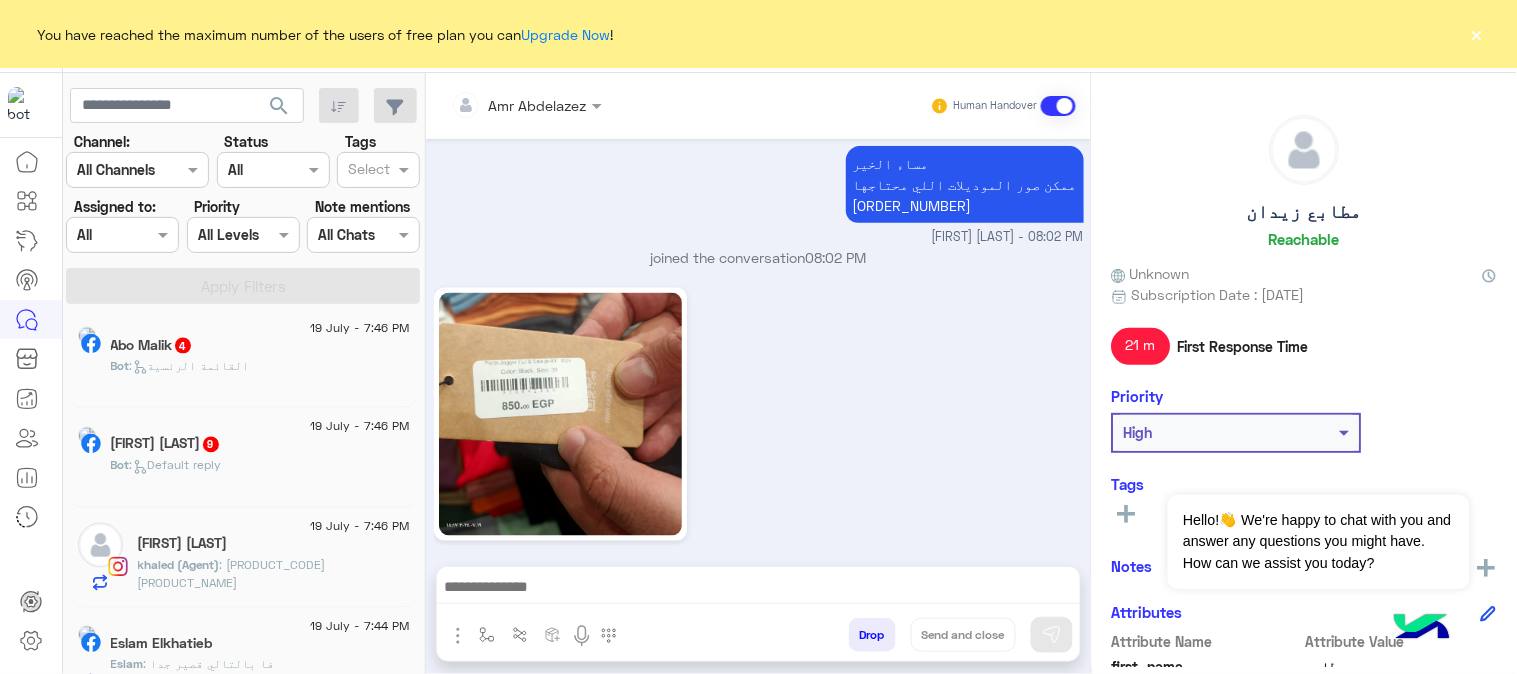 click on "Bot :   Default reply" 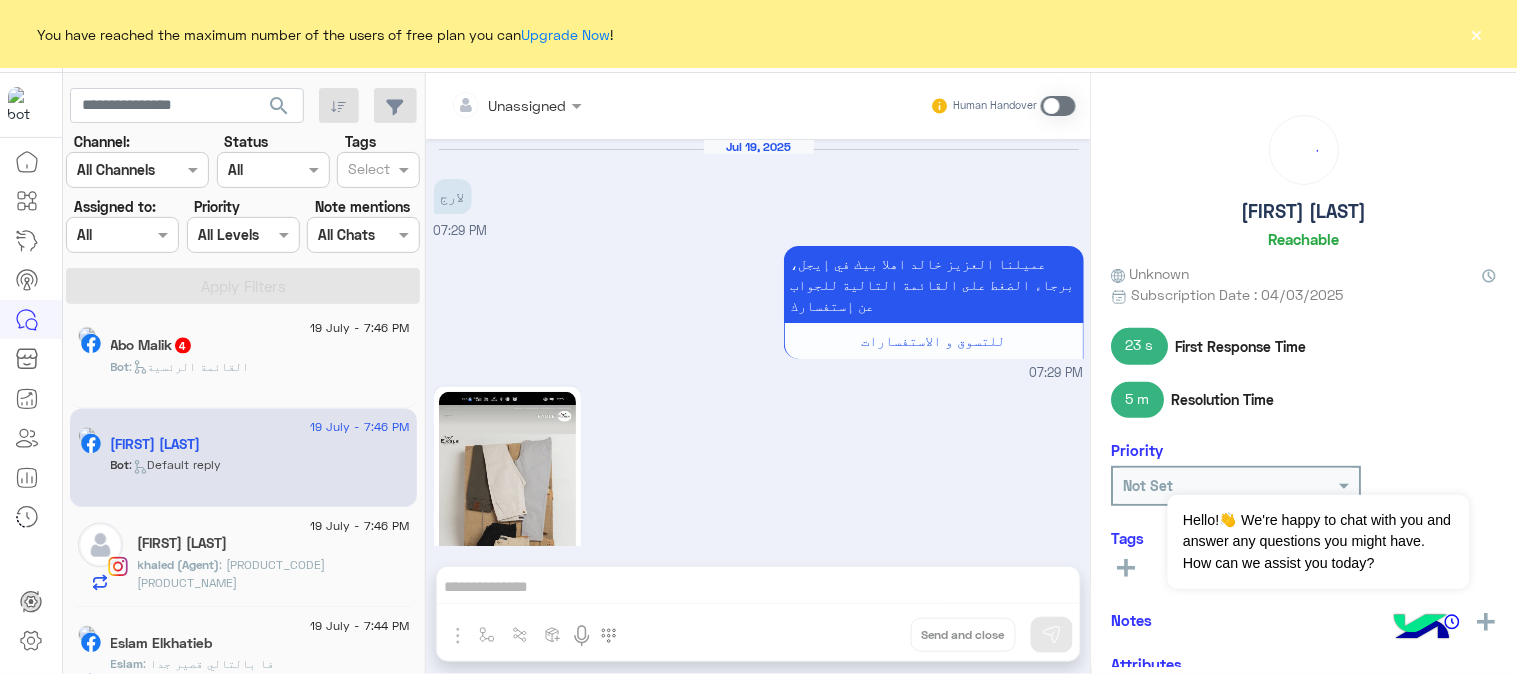 scroll, scrollTop: 782, scrollLeft: 0, axis: vertical 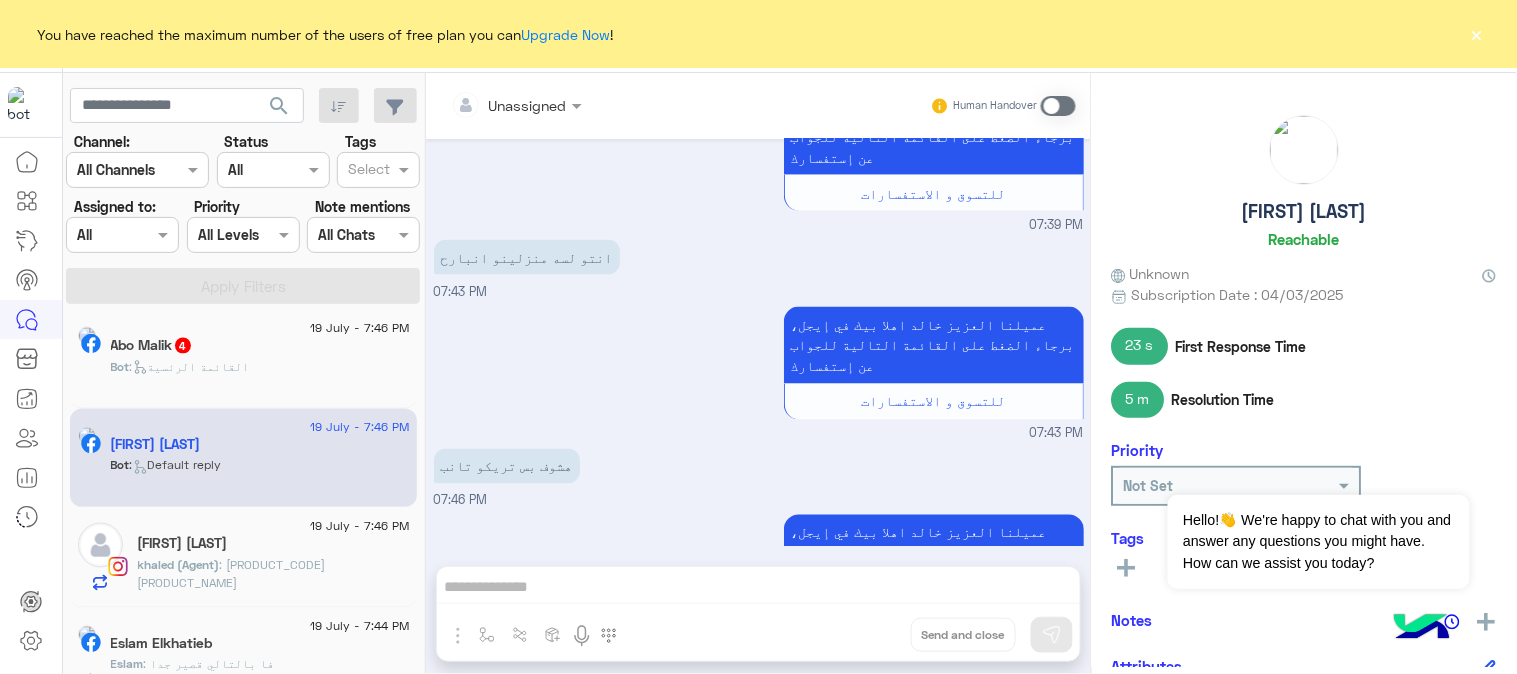 click at bounding box center (516, 104) 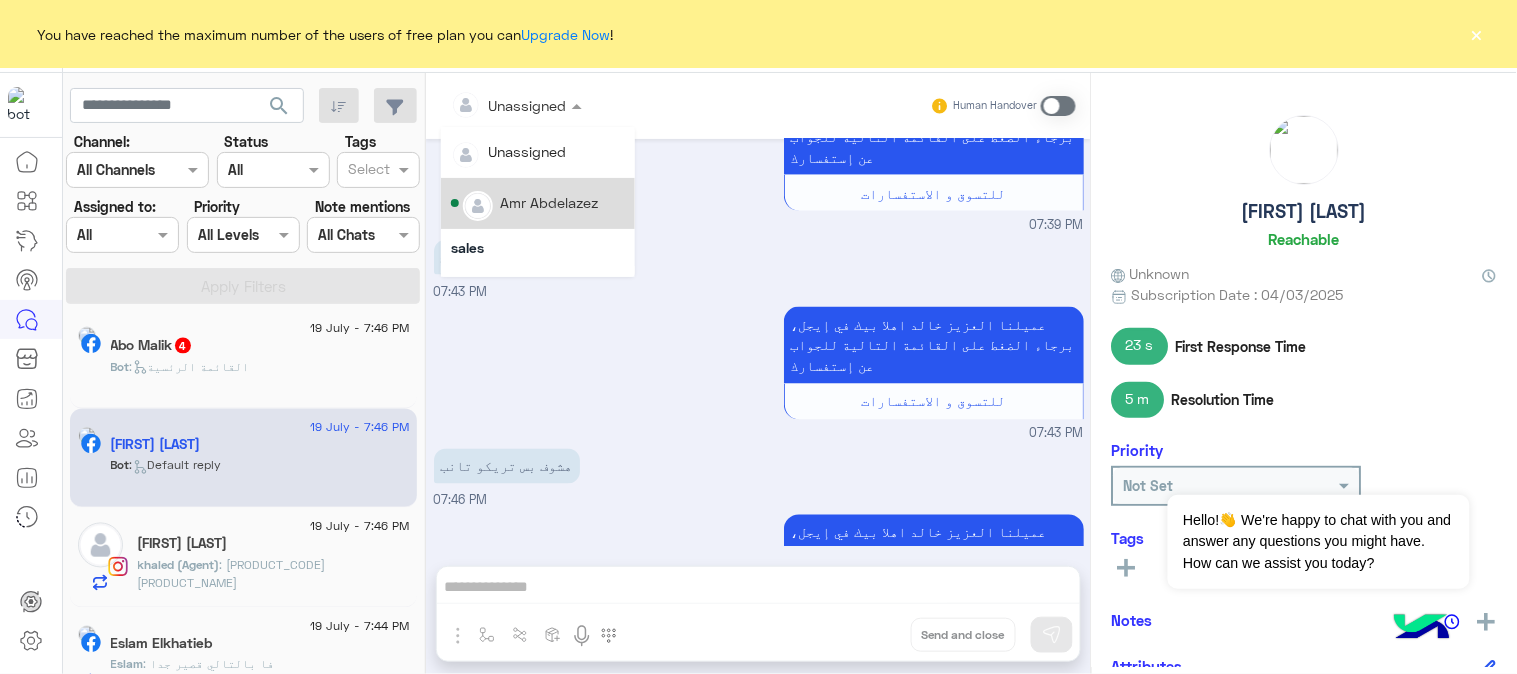 click on "Amr Abdelazez" at bounding box center (549, 202) 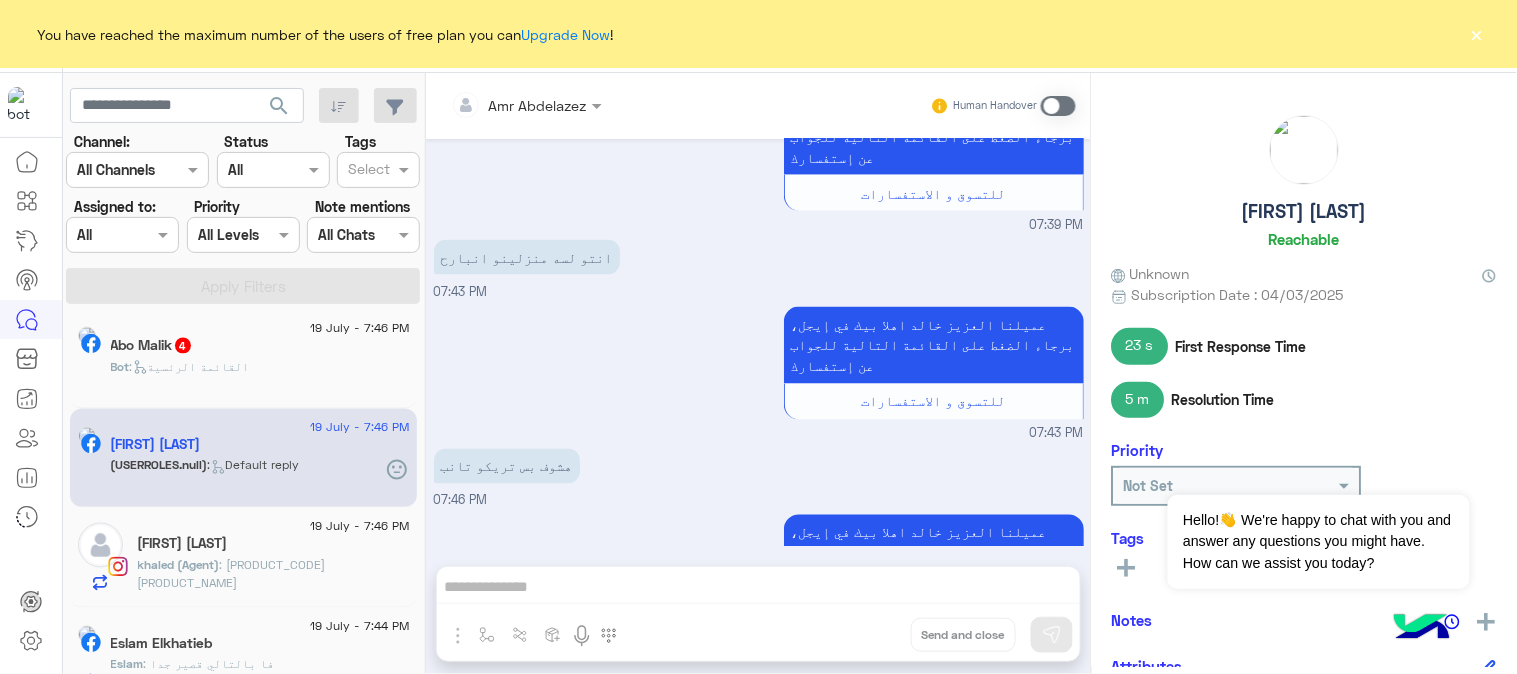 scroll, scrollTop: 817, scrollLeft: 0, axis: vertical 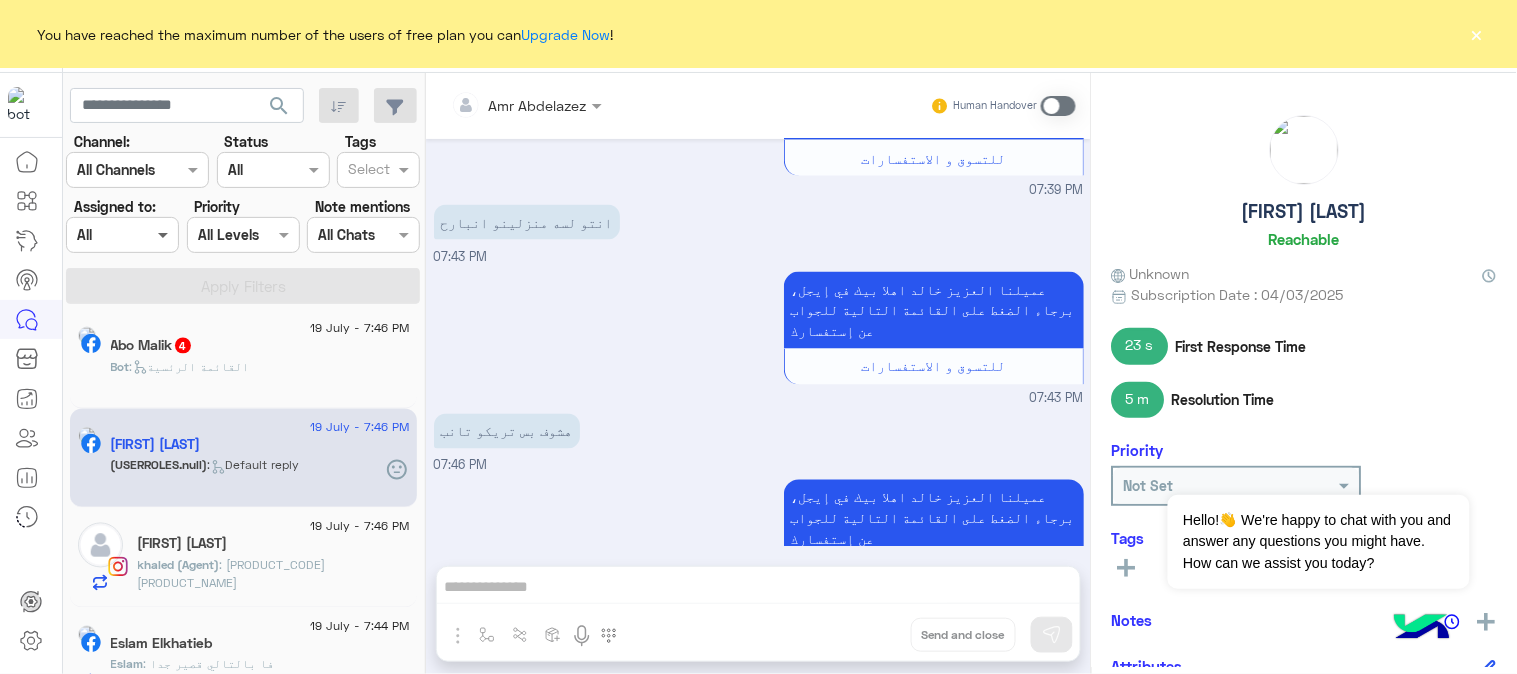 click at bounding box center [165, 234] 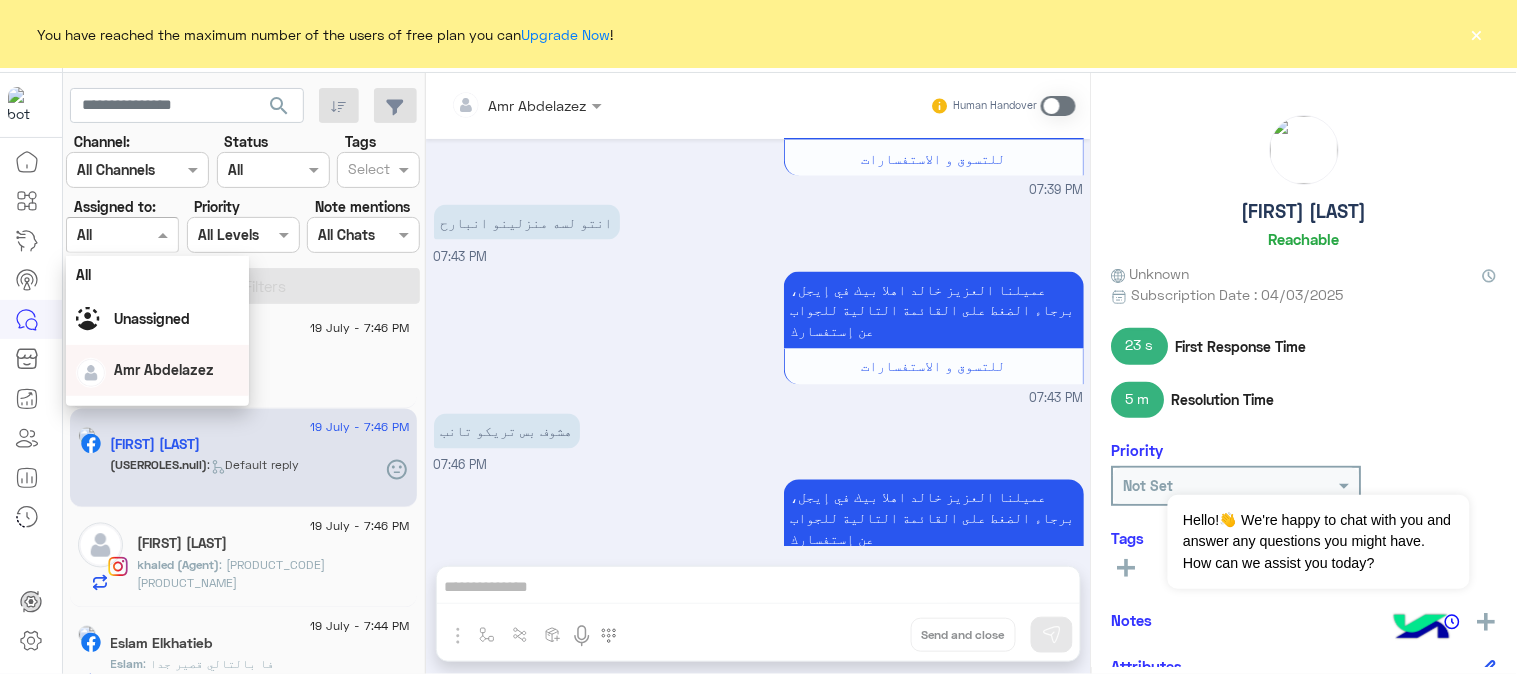click on "Amr Abdelazez" at bounding box center (164, 369) 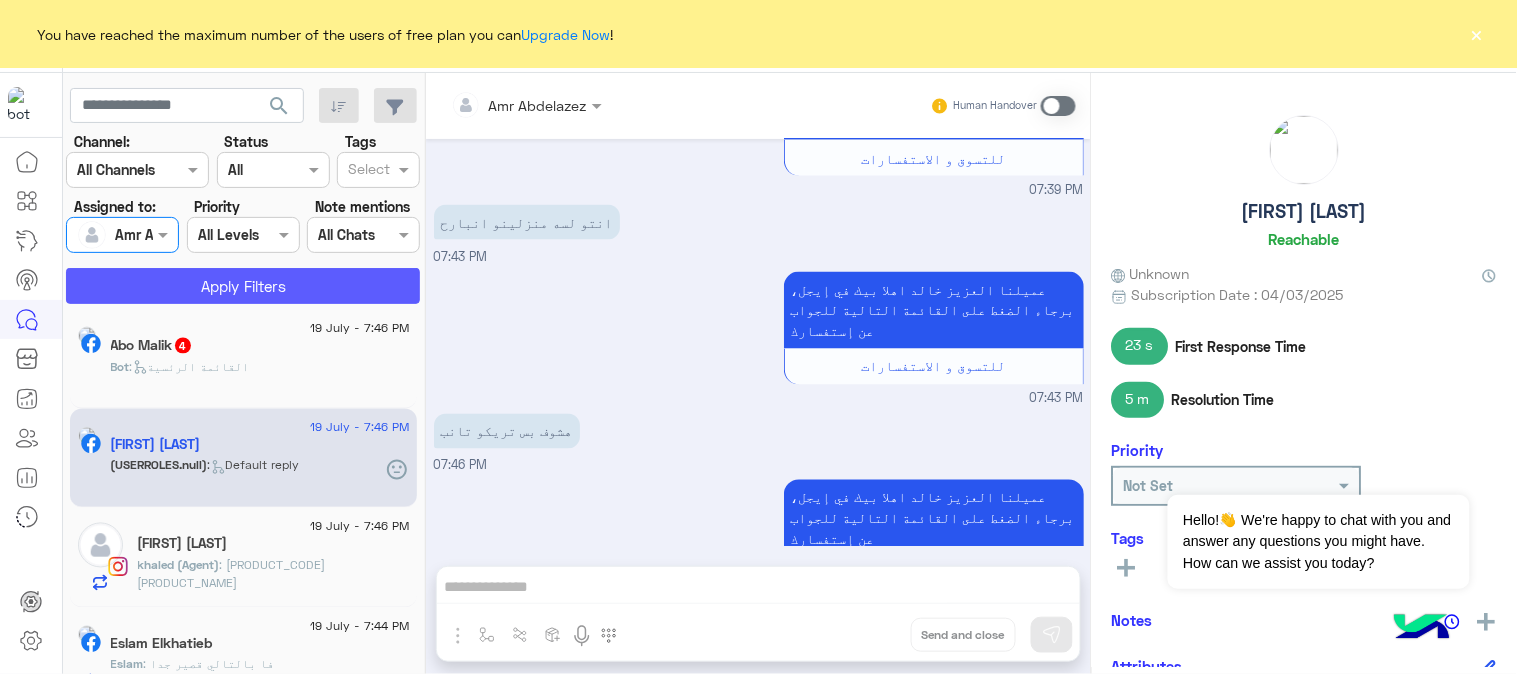 click on "Apply Filters" 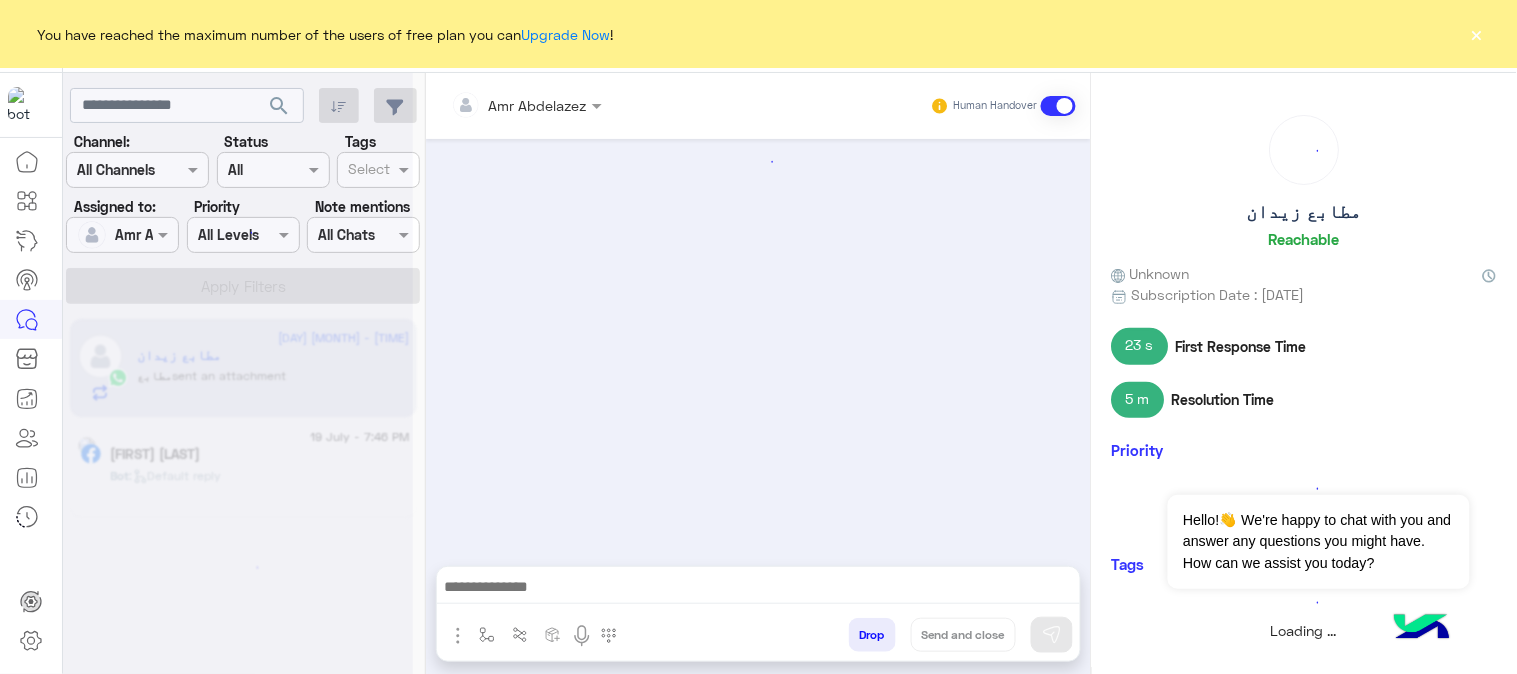 scroll, scrollTop: 0, scrollLeft: 0, axis: both 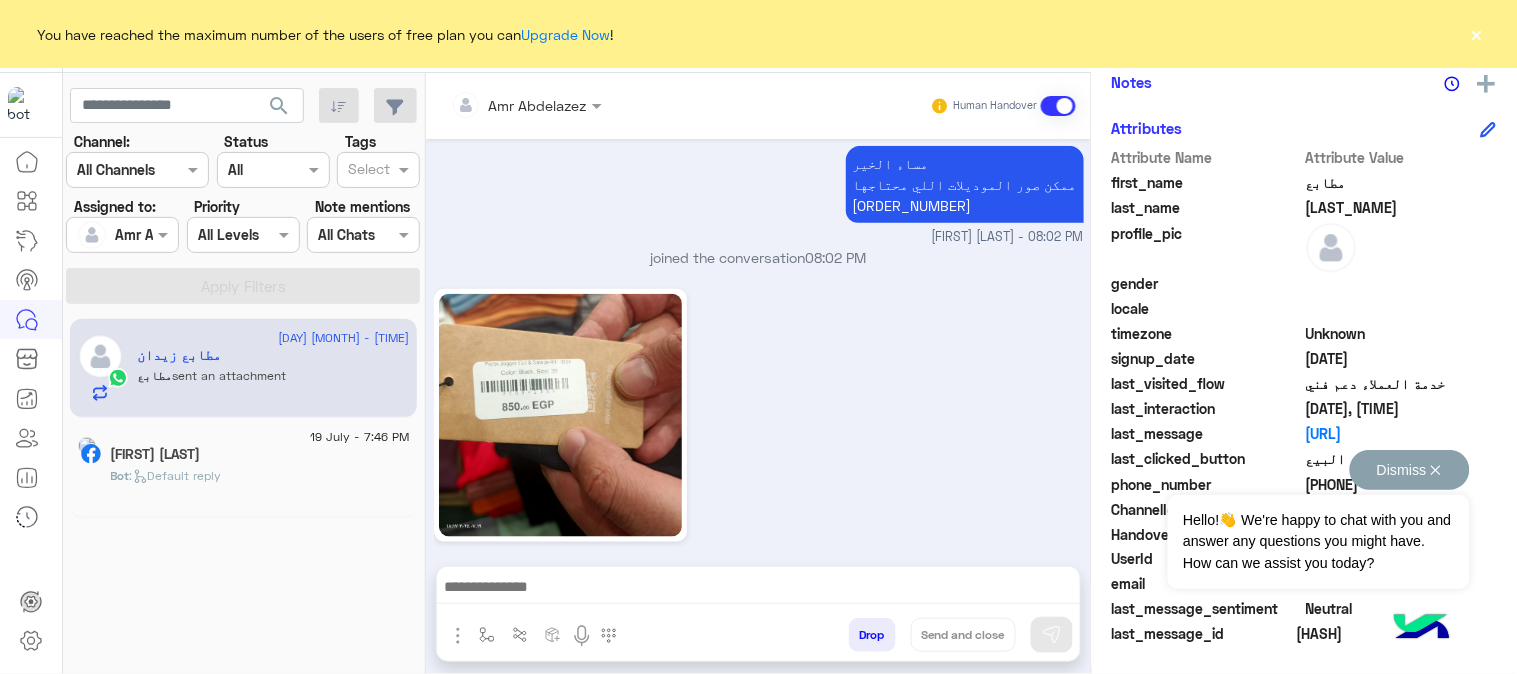 click on "Dismiss ✕" at bounding box center (1410, 470) 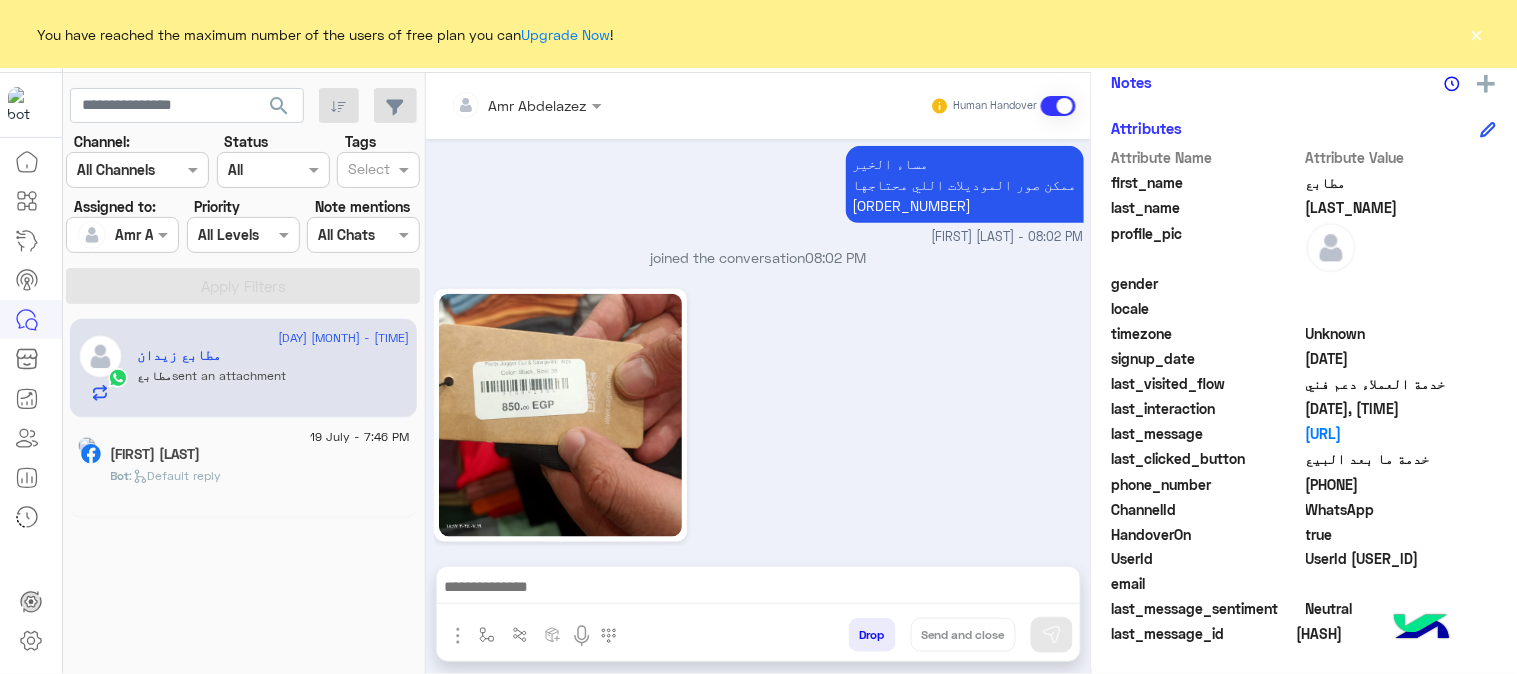 drag, startPoint x: 1306, startPoint y: 563, endPoint x: 1454, endPoint y: 557, distance: 148.12157 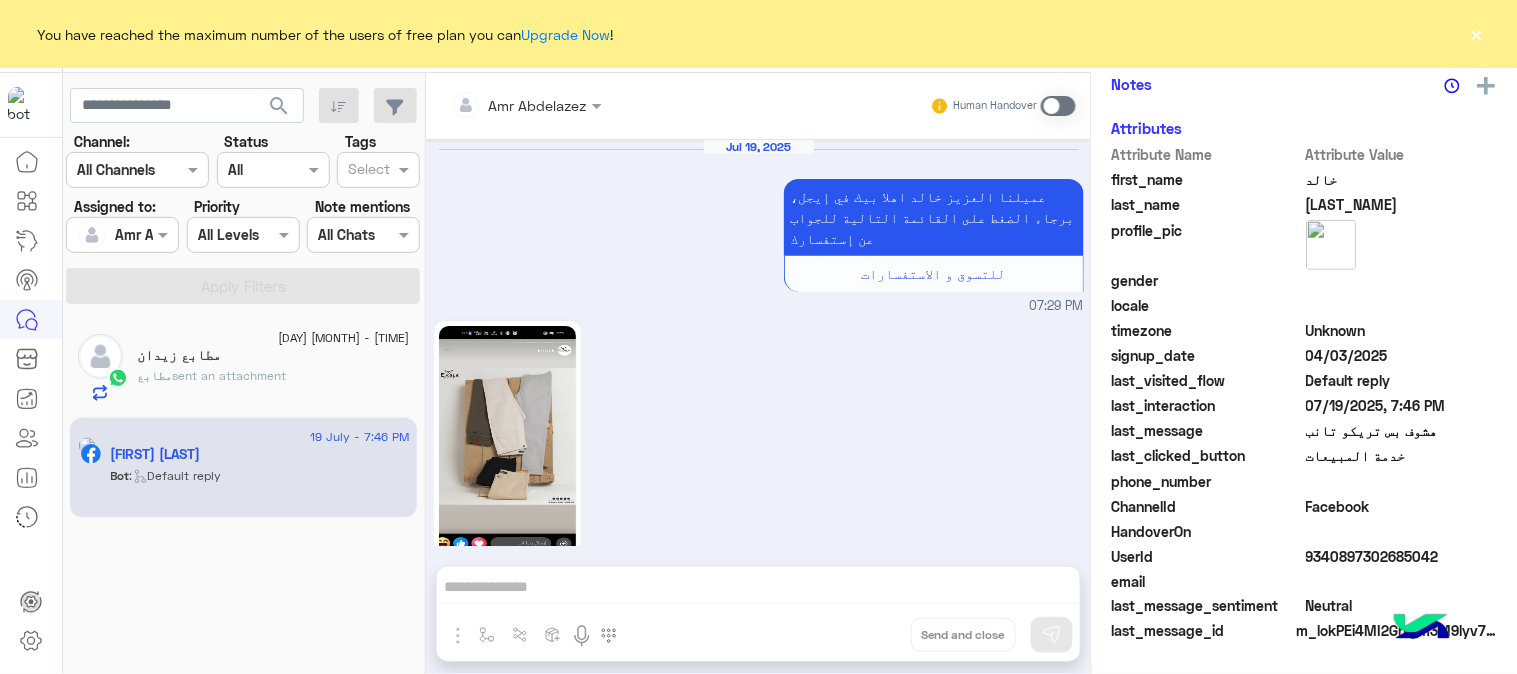 scroll, scrollTop: 752, scrollLeft: 0, axis: vertical 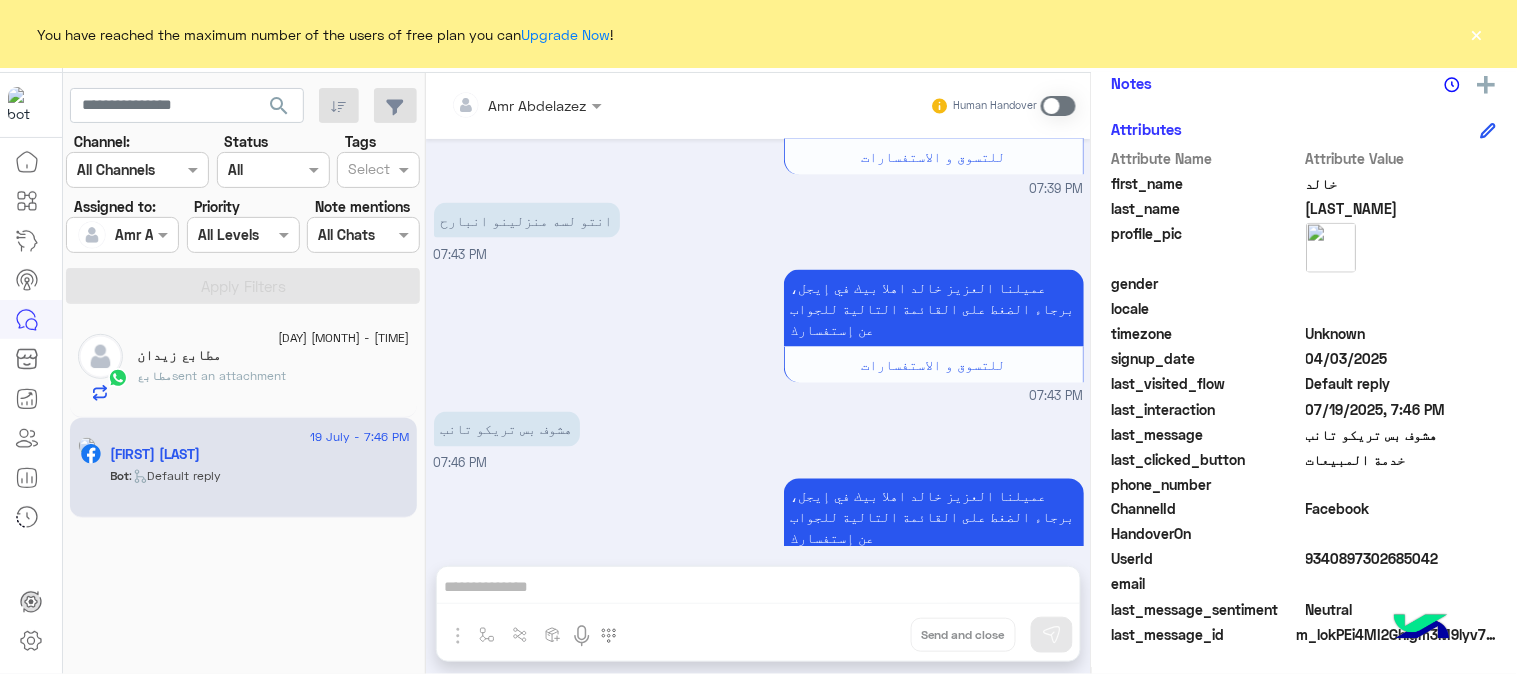 drag, startPoint x: 1422, startPoint y: 546, endPoint x: 1487, endPoint y: 562, distance: 66.94027 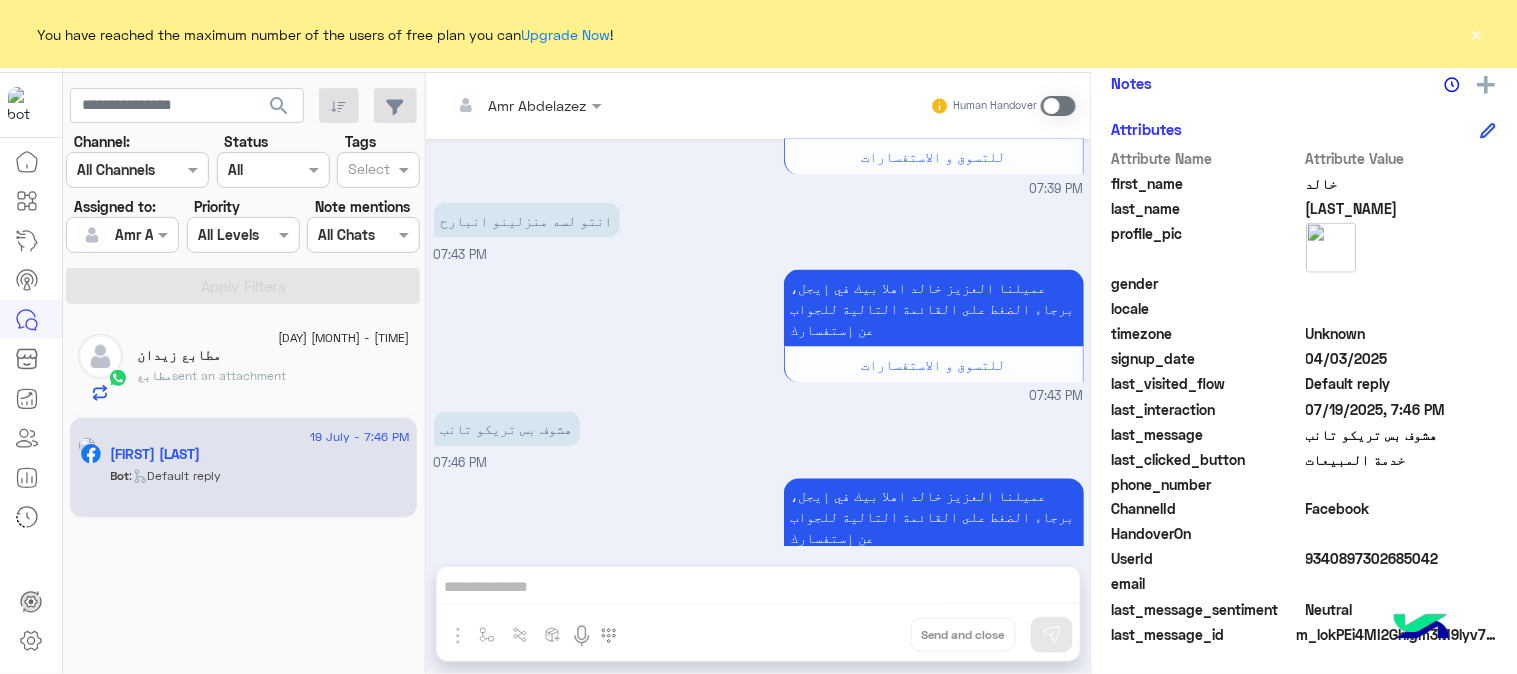 click on "مطابع  sent an attachment" 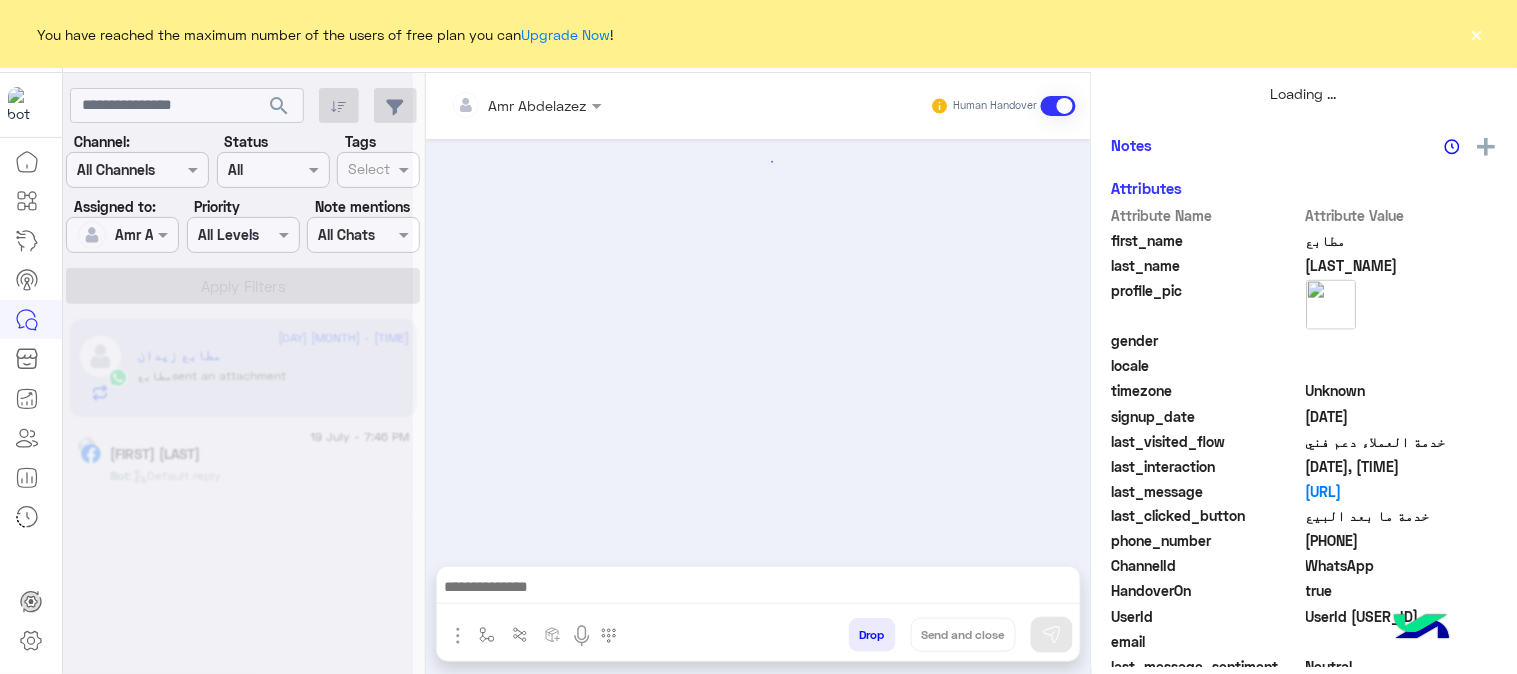 scroll, scrollTop: 596, scrollLeft: 0, axis: vertical 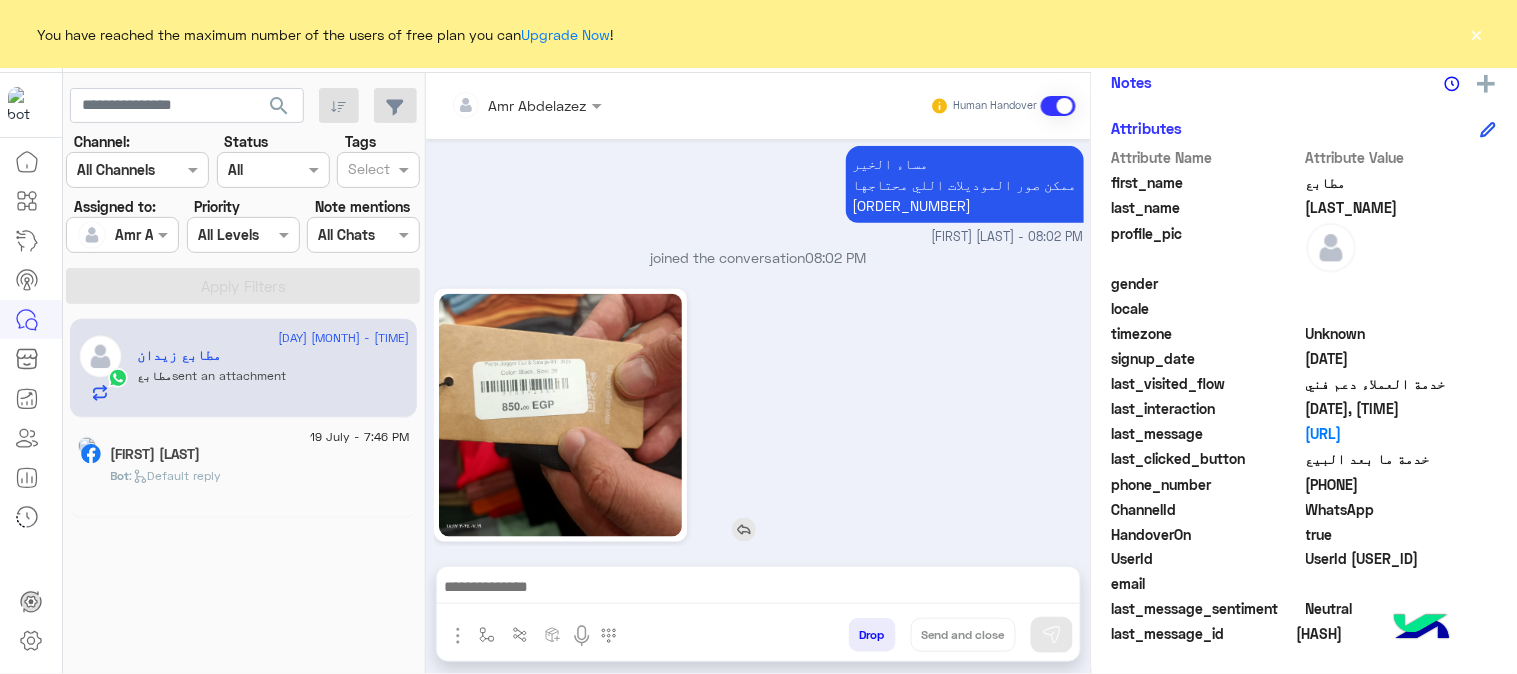 click 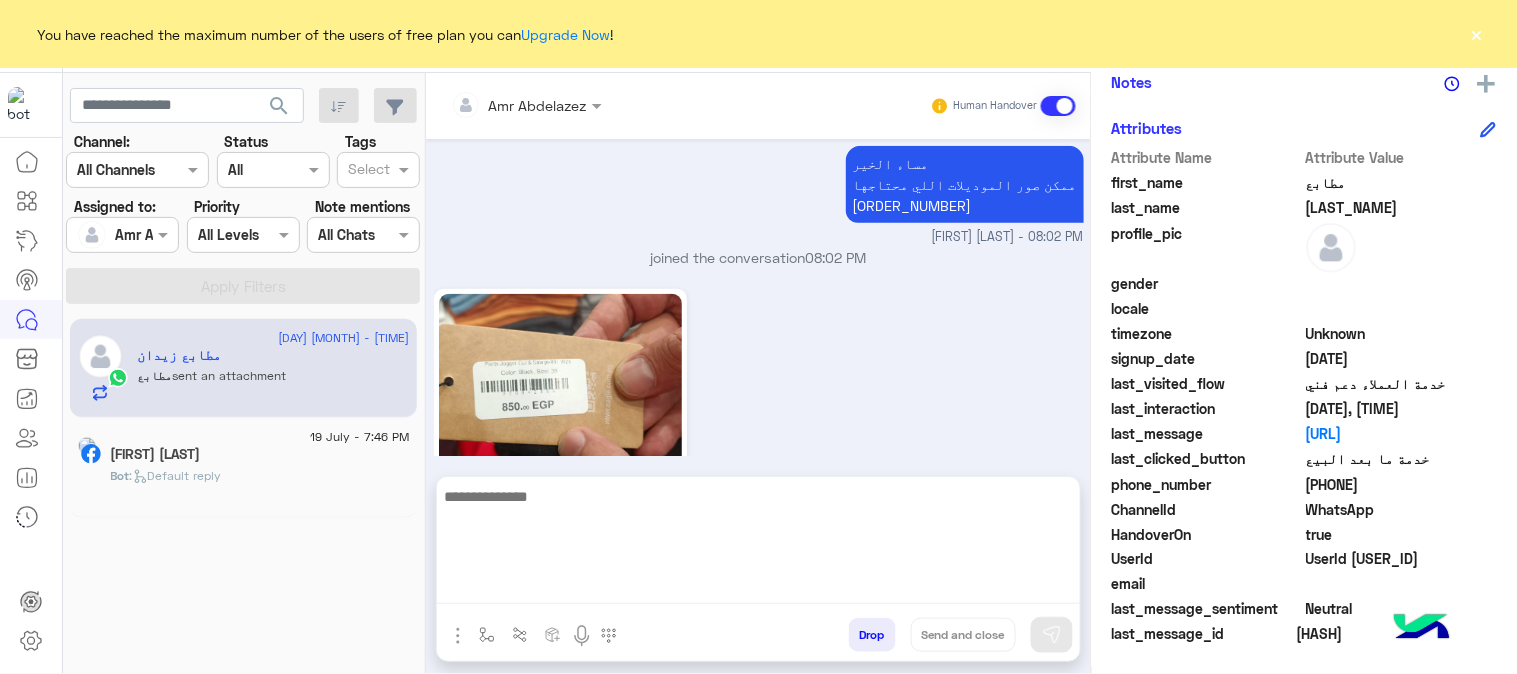click at bounding box center [758, 544] 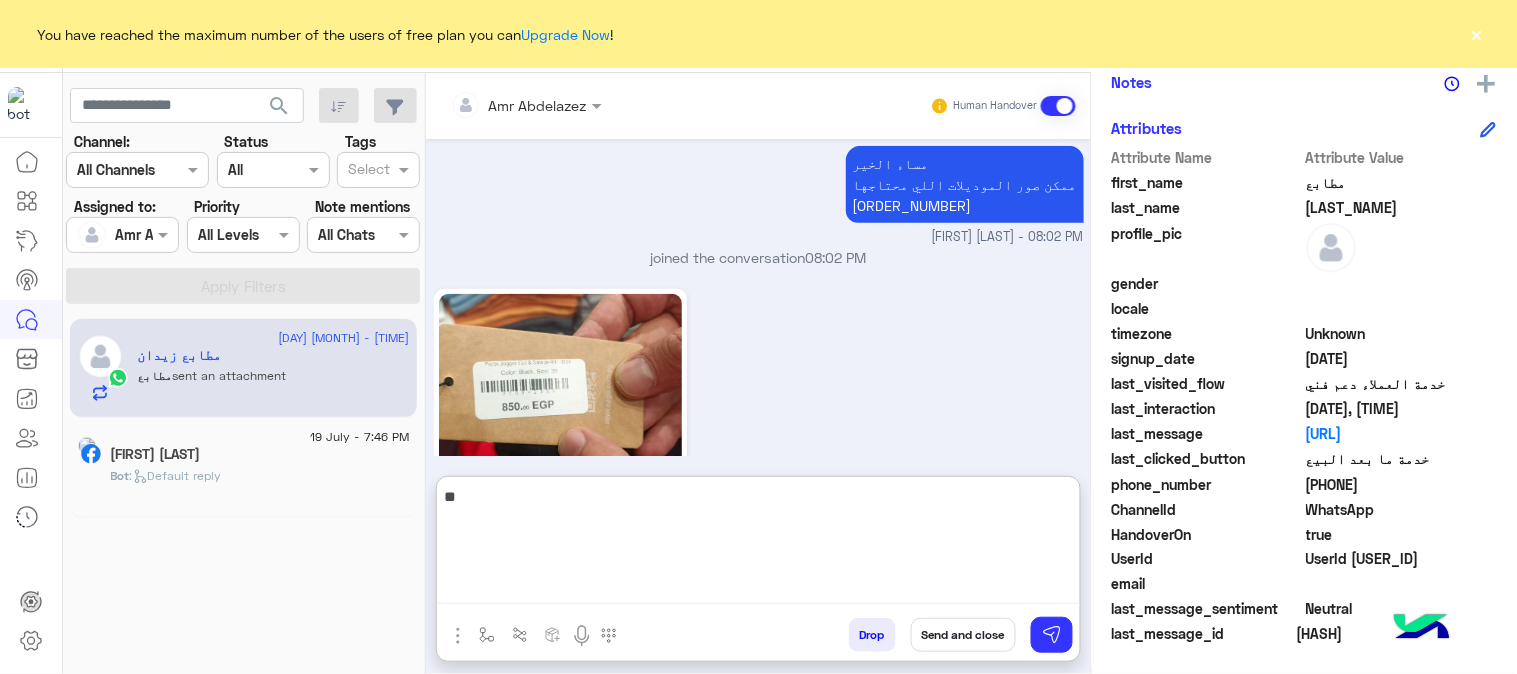 type on "*" 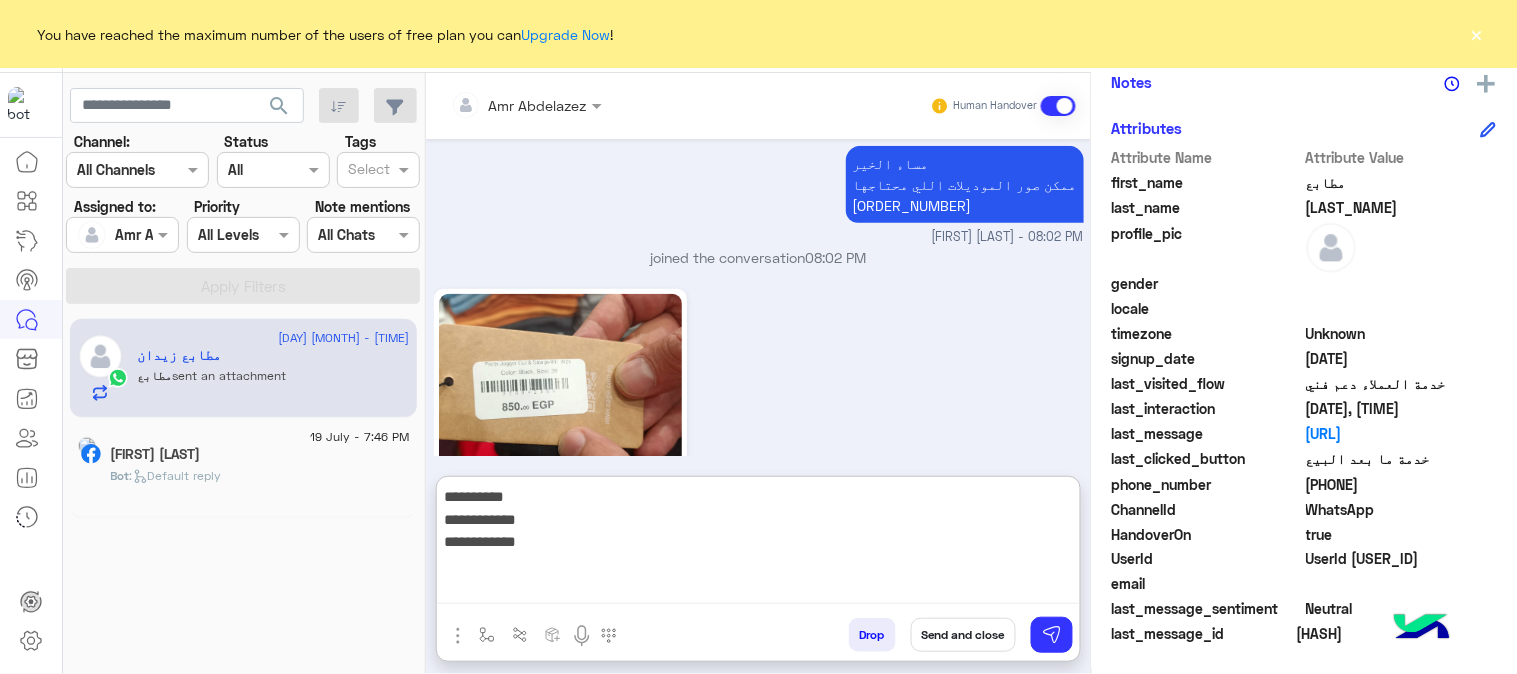 paste on "**********" 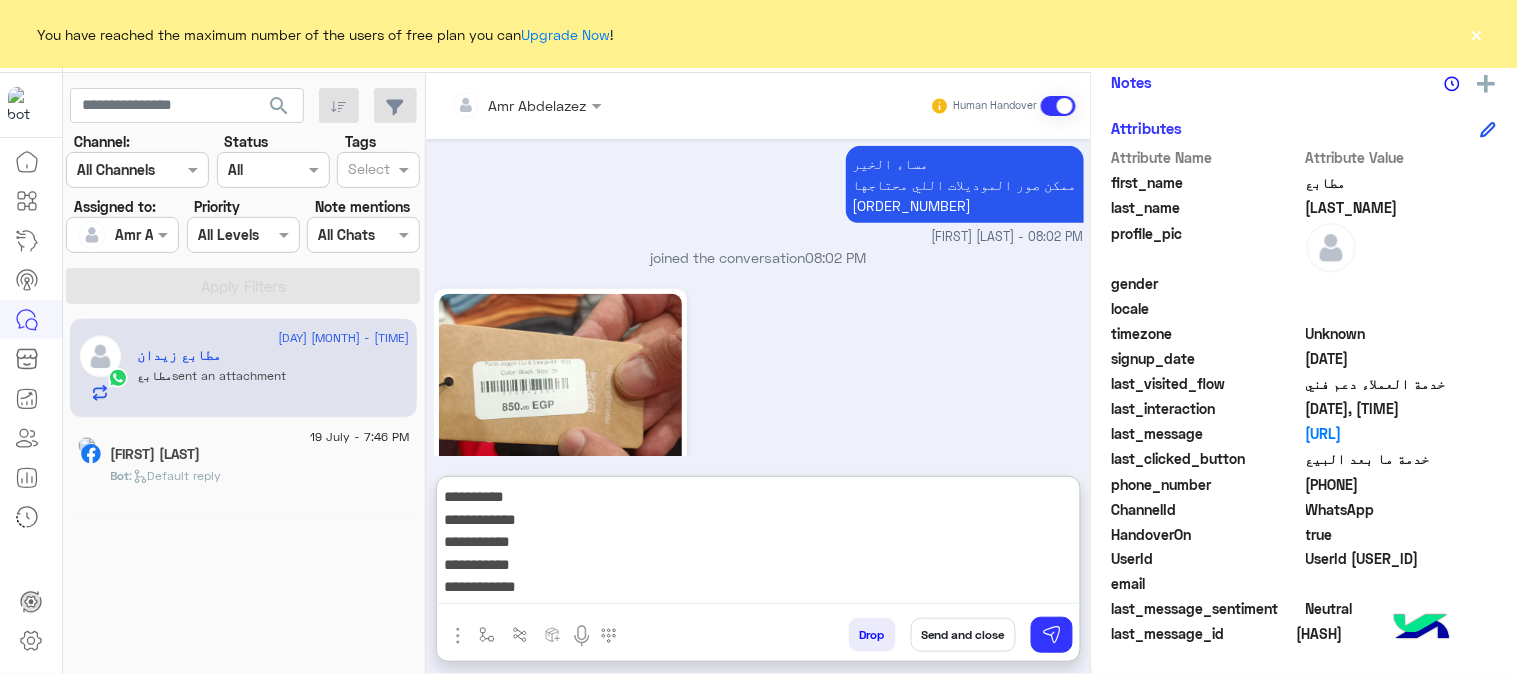 scroll, scrollTop: 16, scrollLeft: 0, axis: vertical 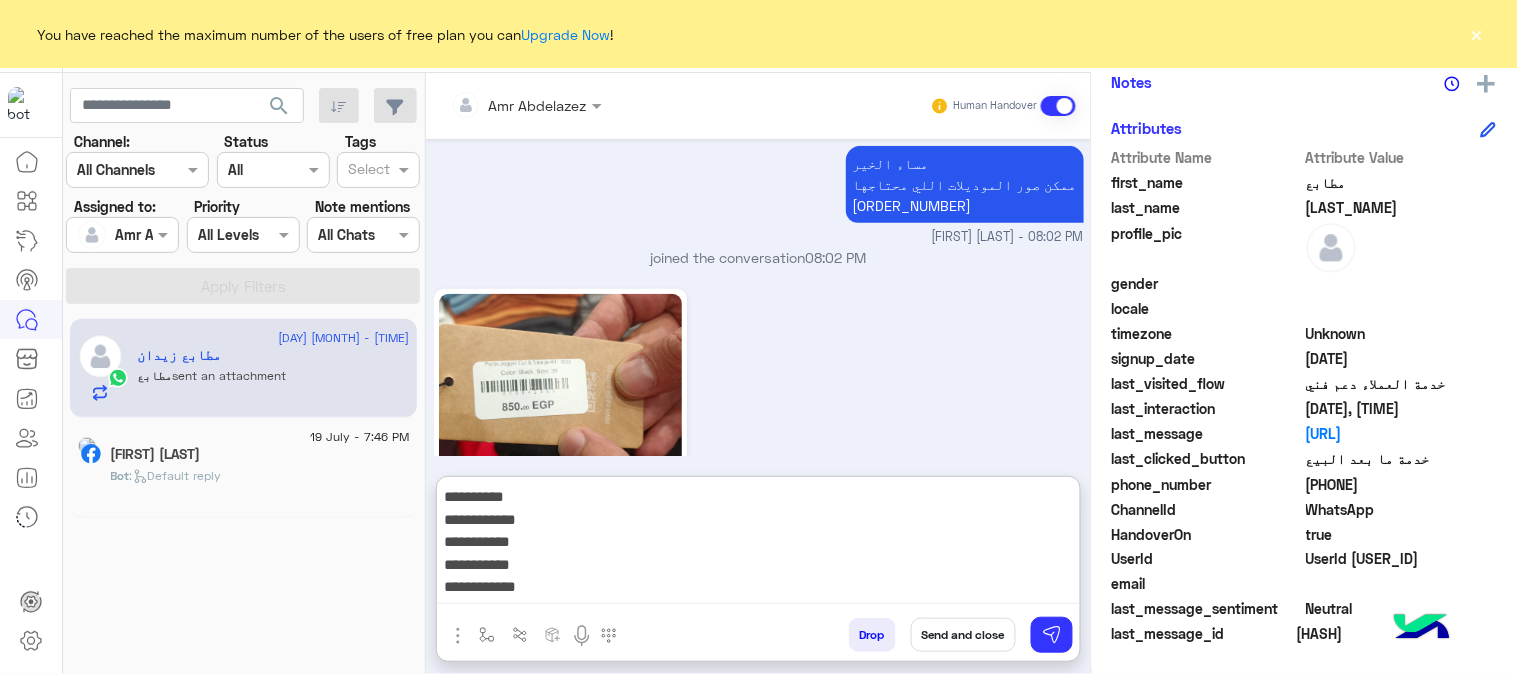 paste on "**********" 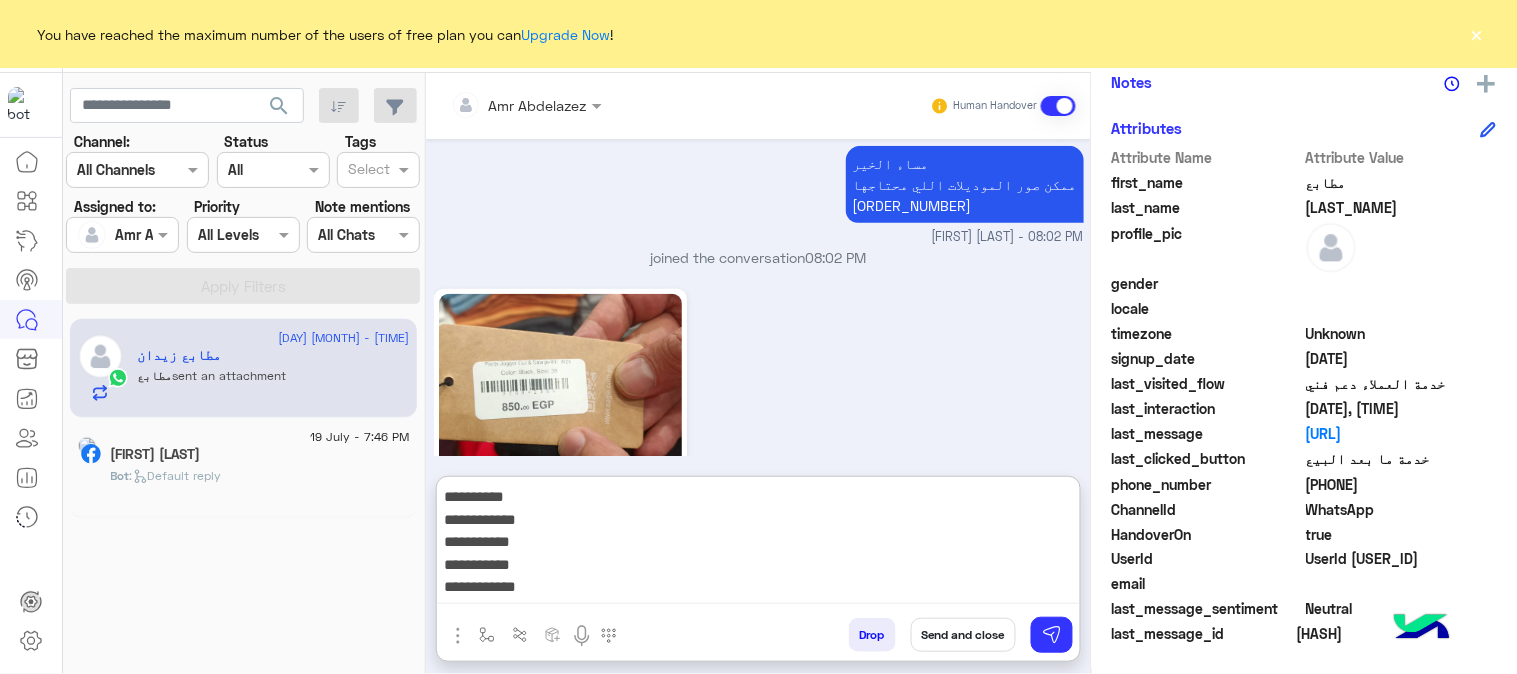 paste on "**********" 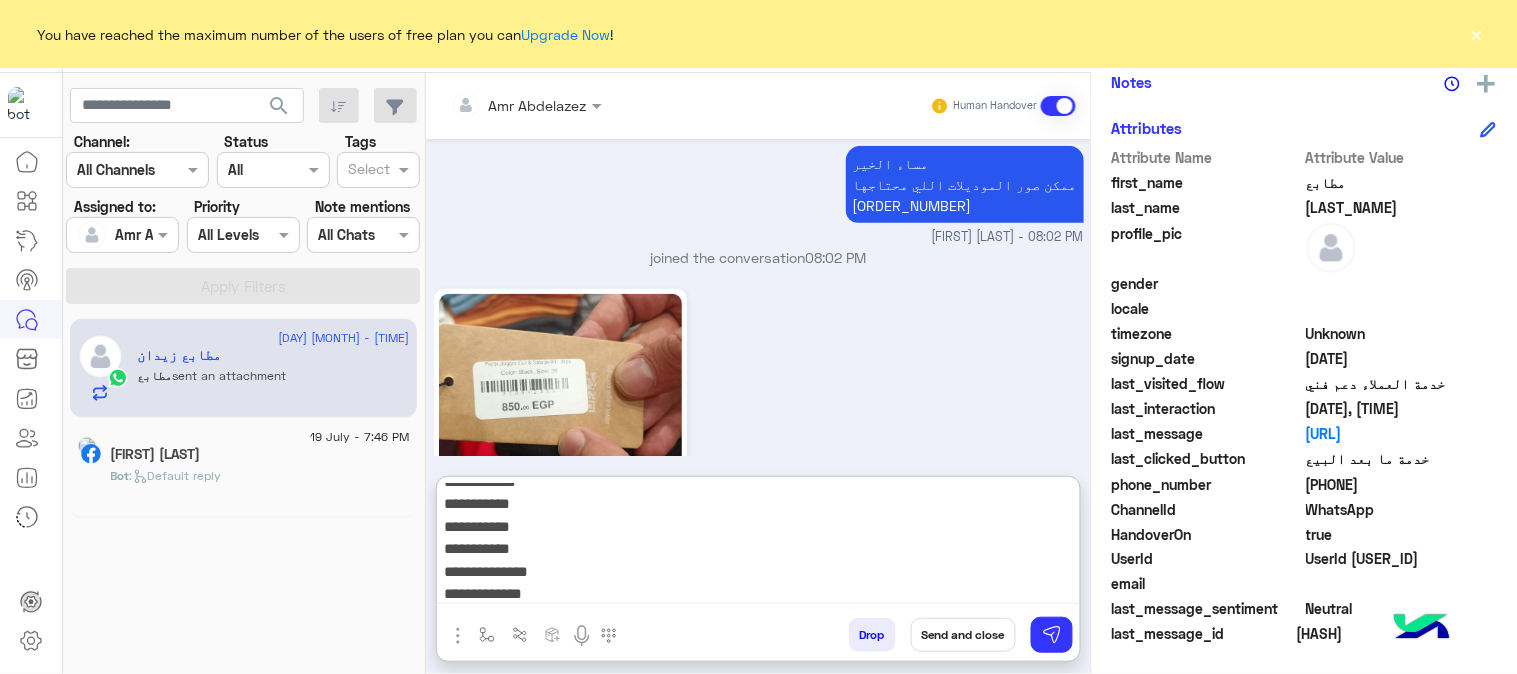 scroll, scrollTop: 61, scrollLeft: 0, axis: vertical 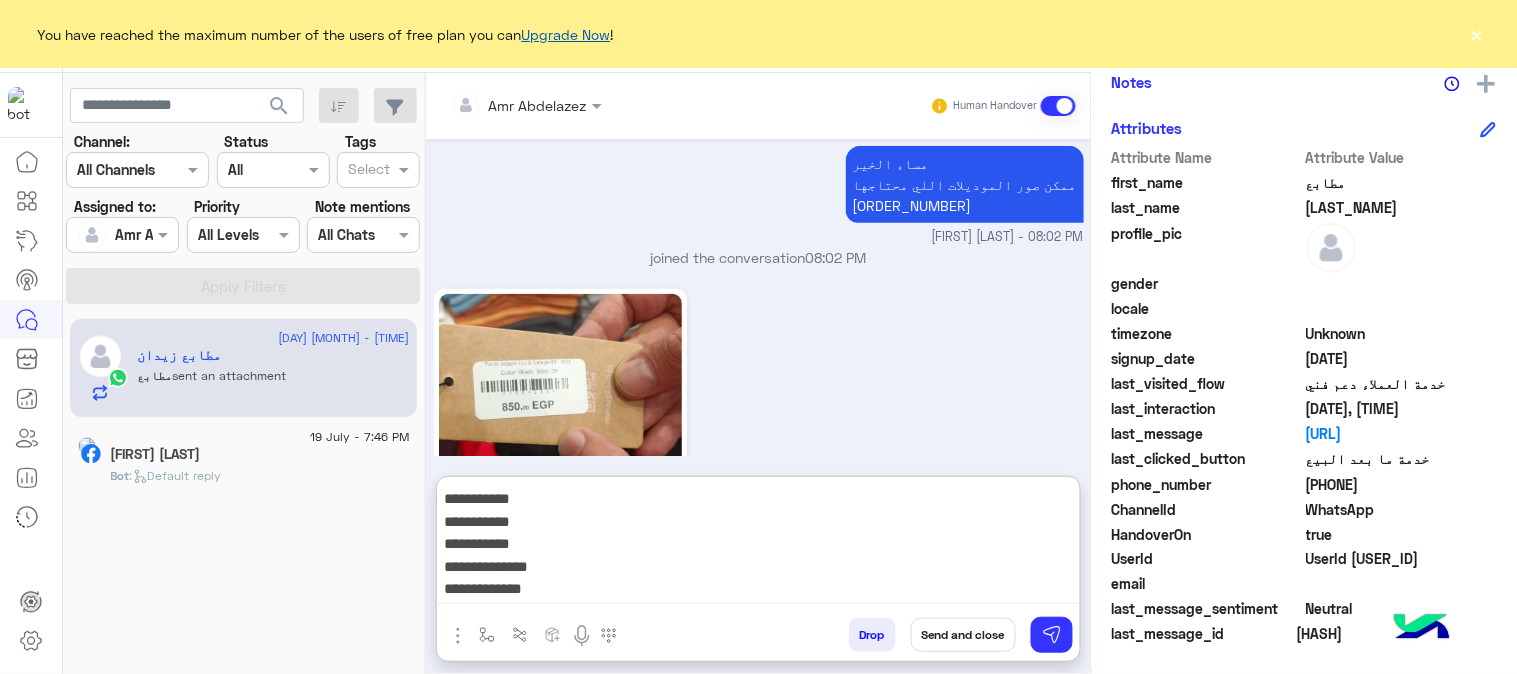 paste on "******" 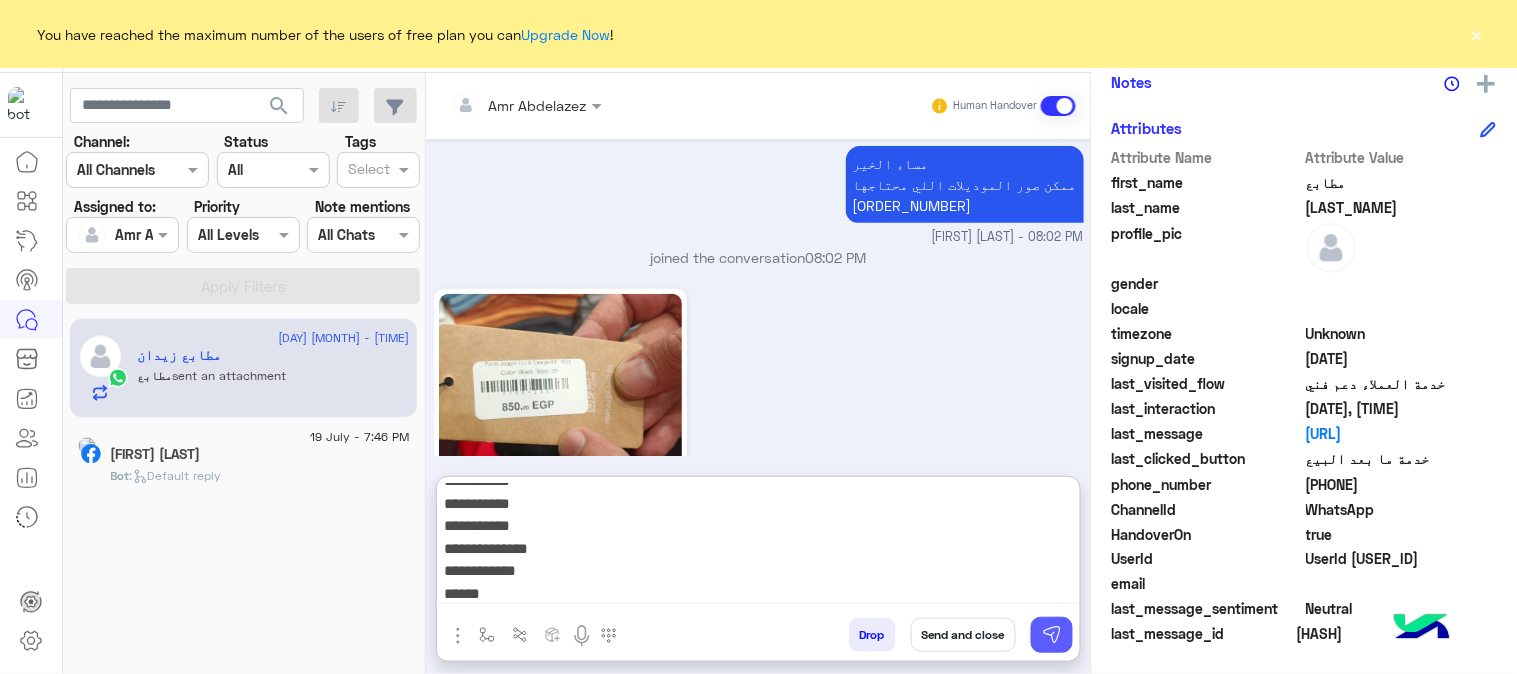 type on "**********" 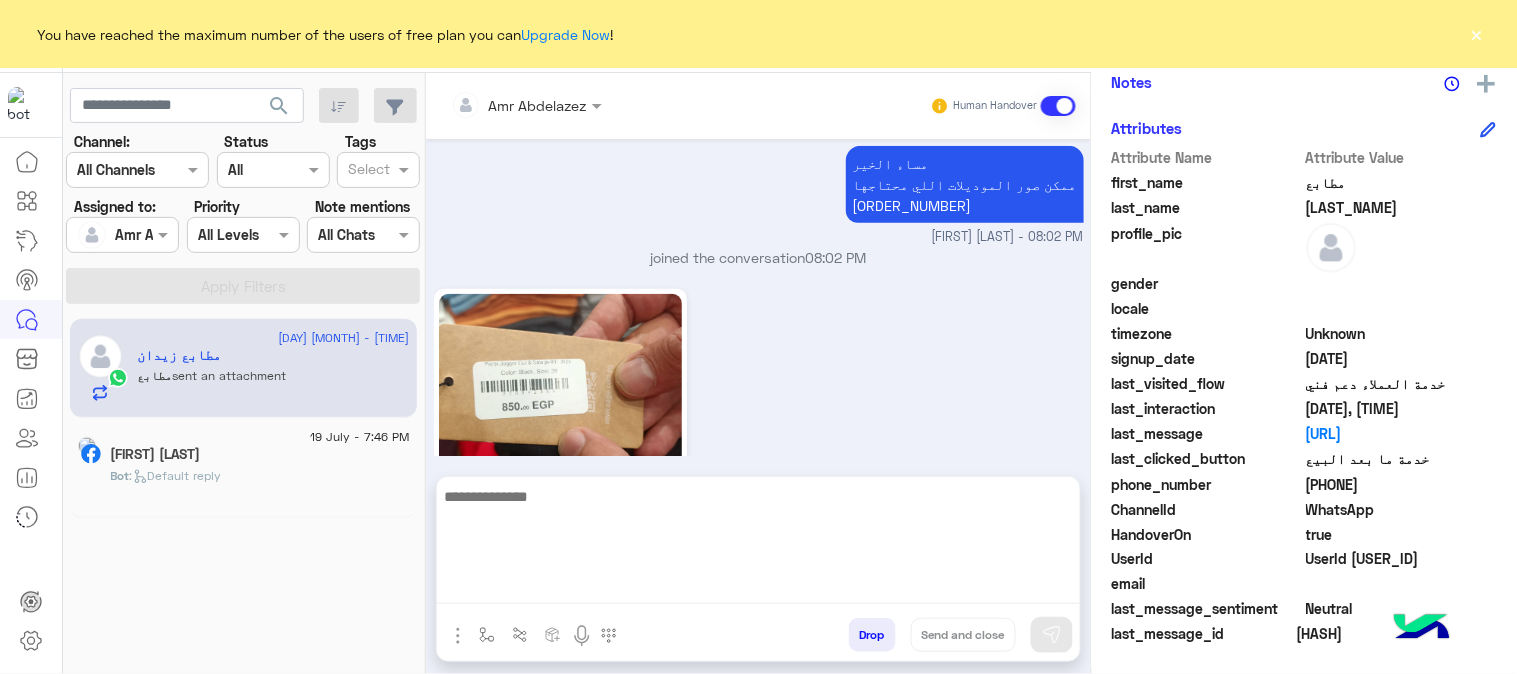 scroll, scrollTop: 0, scrollLeft: 0, axis: both 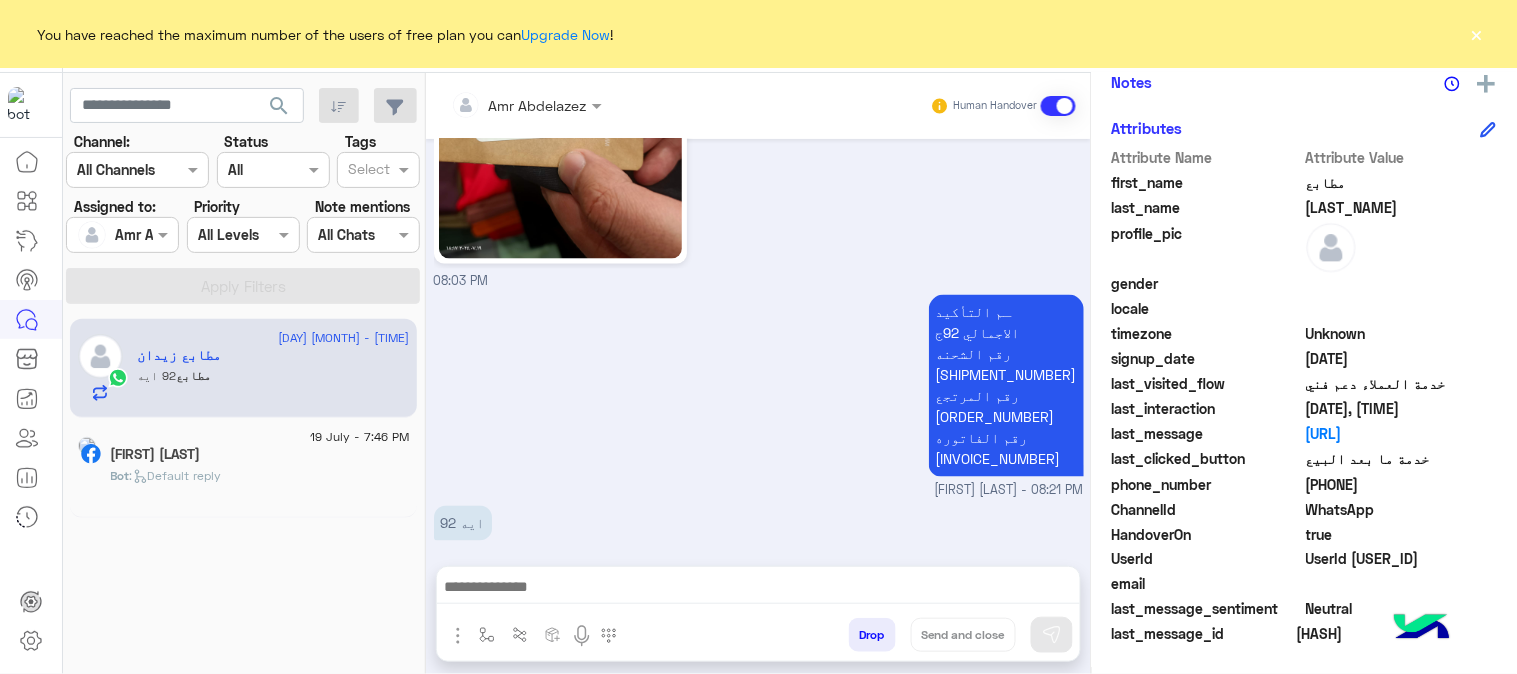 click at bounding box center (758, 589) 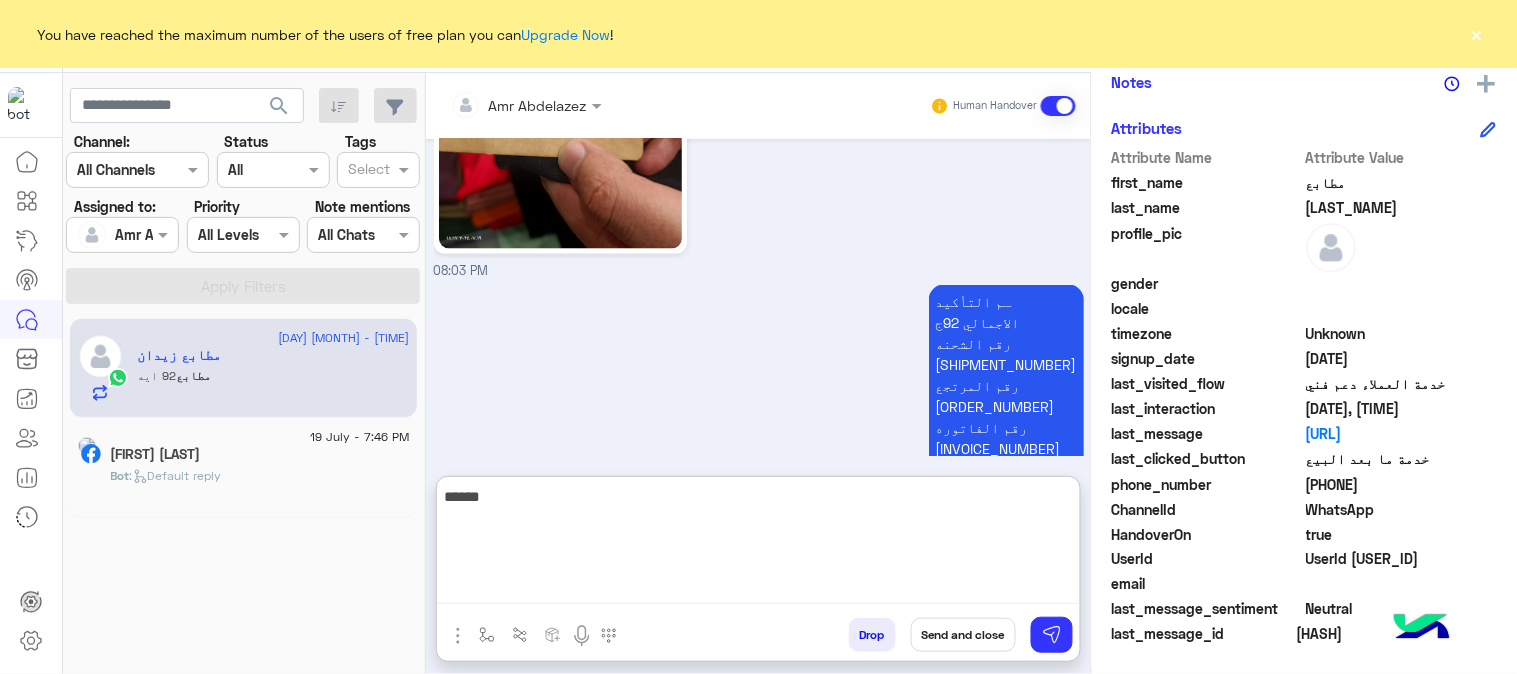 type on "*******" 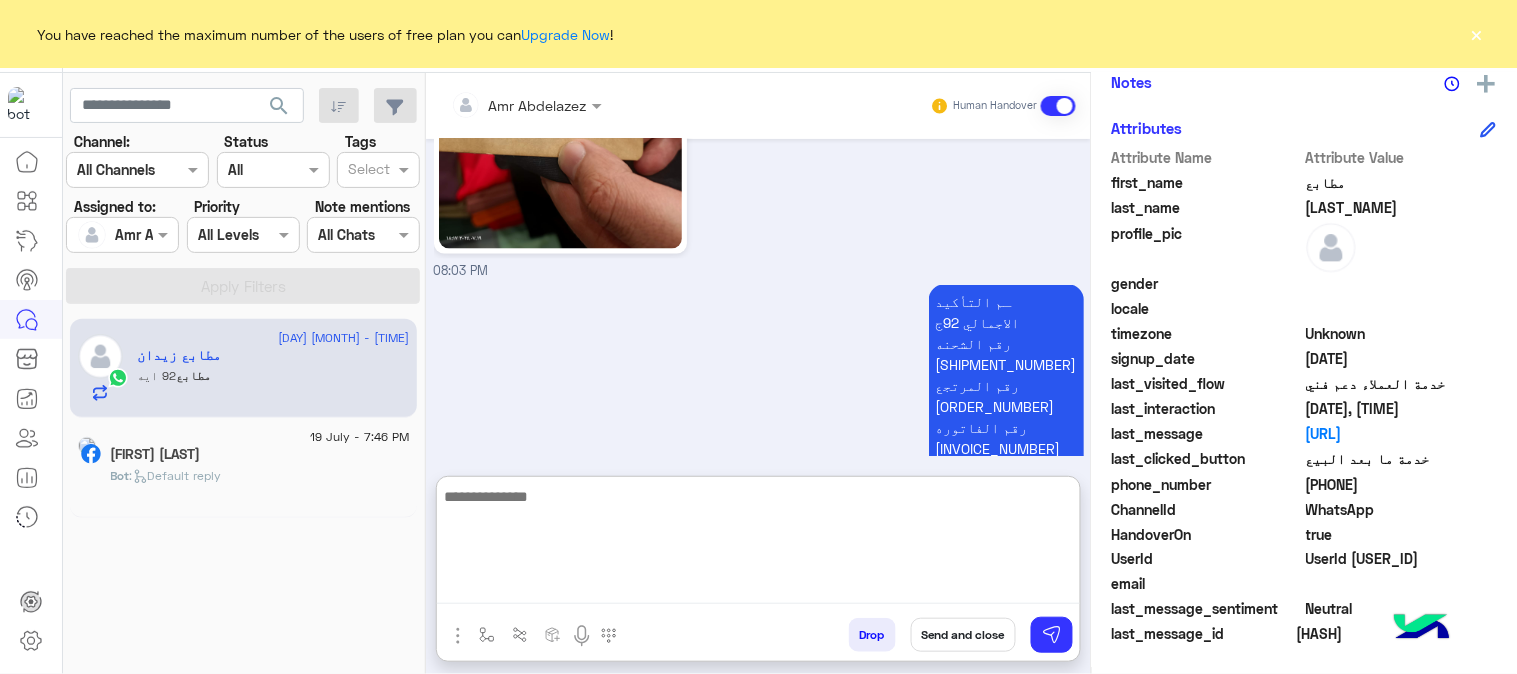 scroll, scrollTop: 954, scrollLeft: 0, axis: vertical 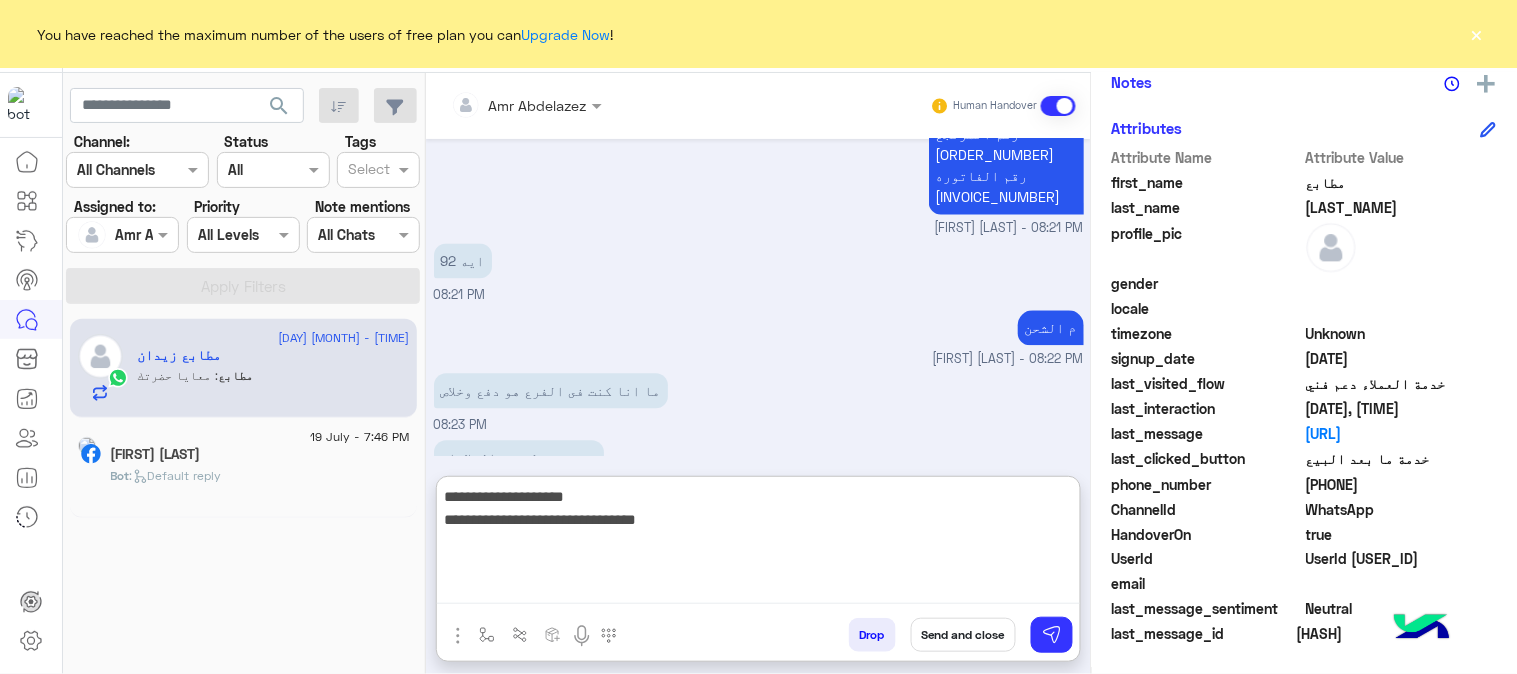 type on "**********" 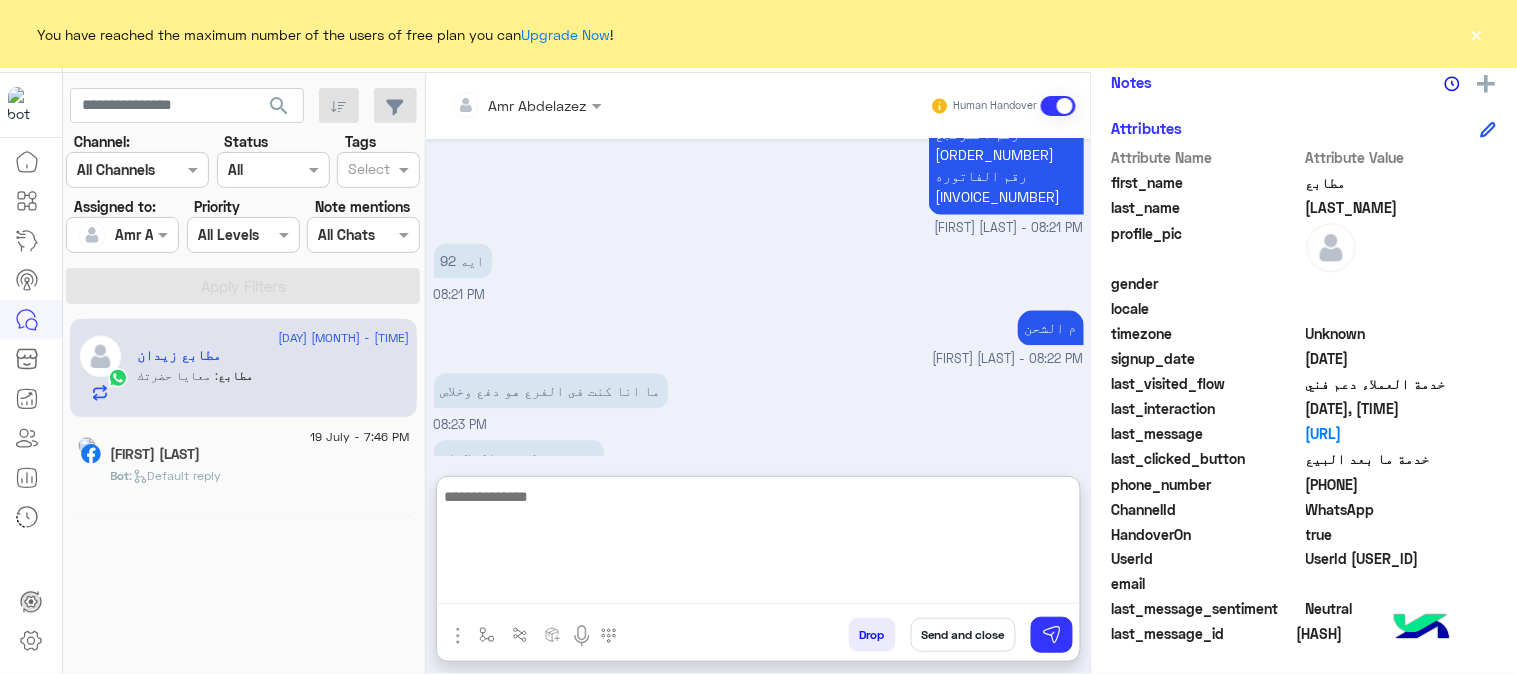 scroll, scrollTop: 1237, scrollLeft: 0, axis: vertical 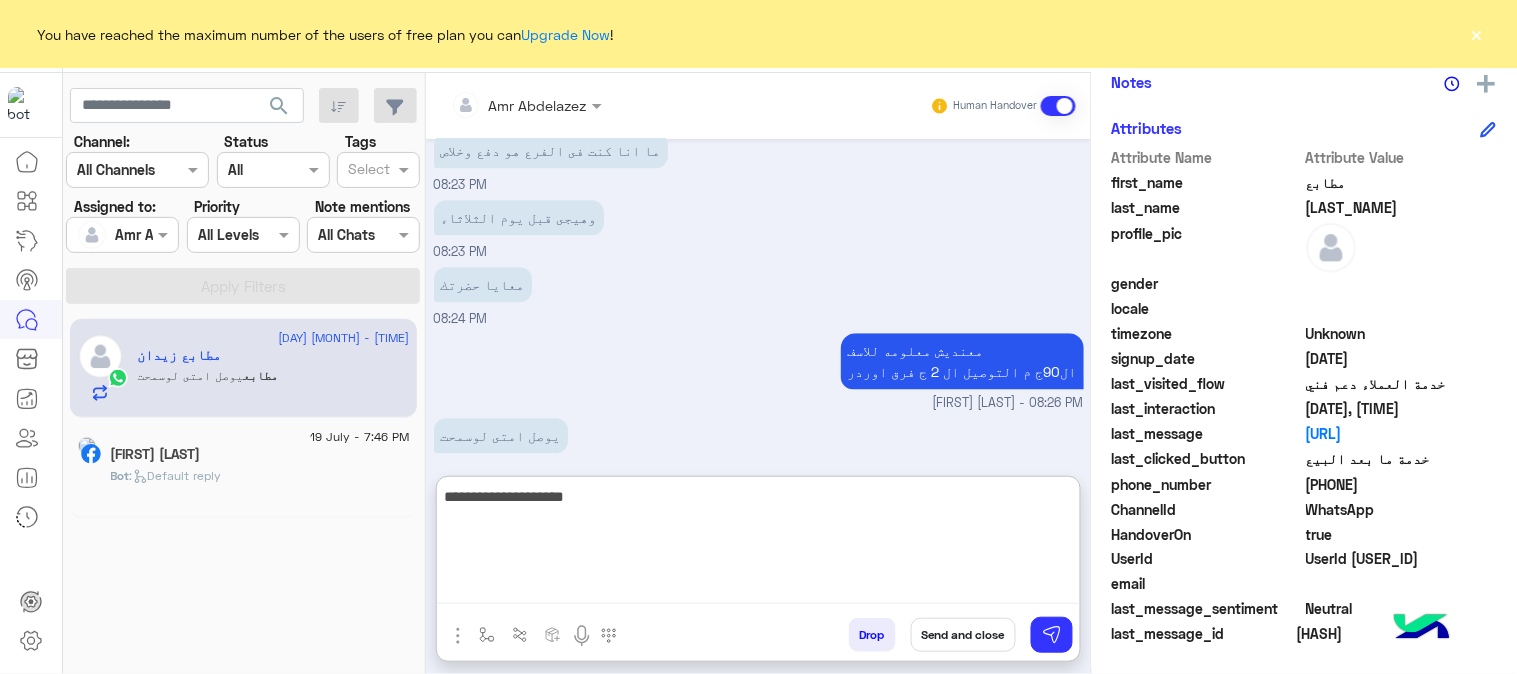 type on "**********" 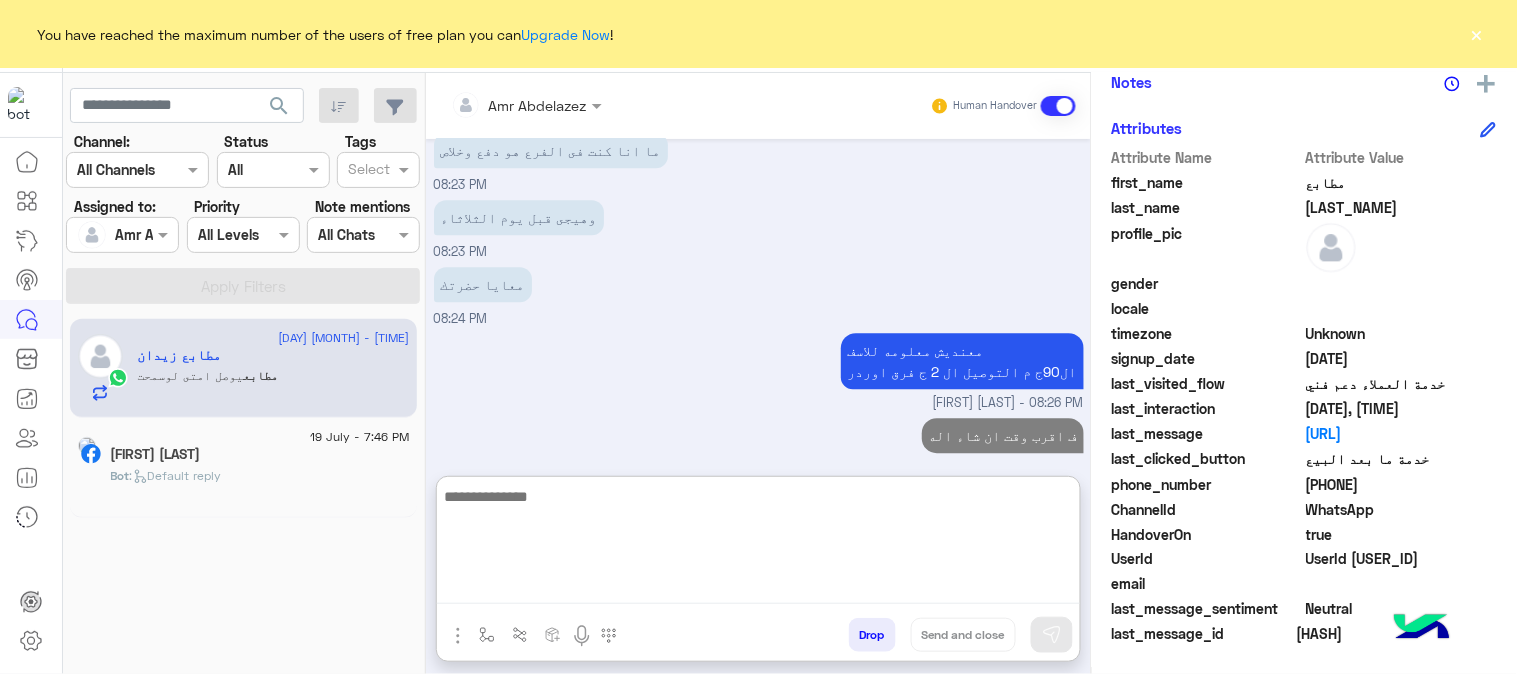 scroll, scrollTop: 1367, scrollLeft: 0, axis: vertical 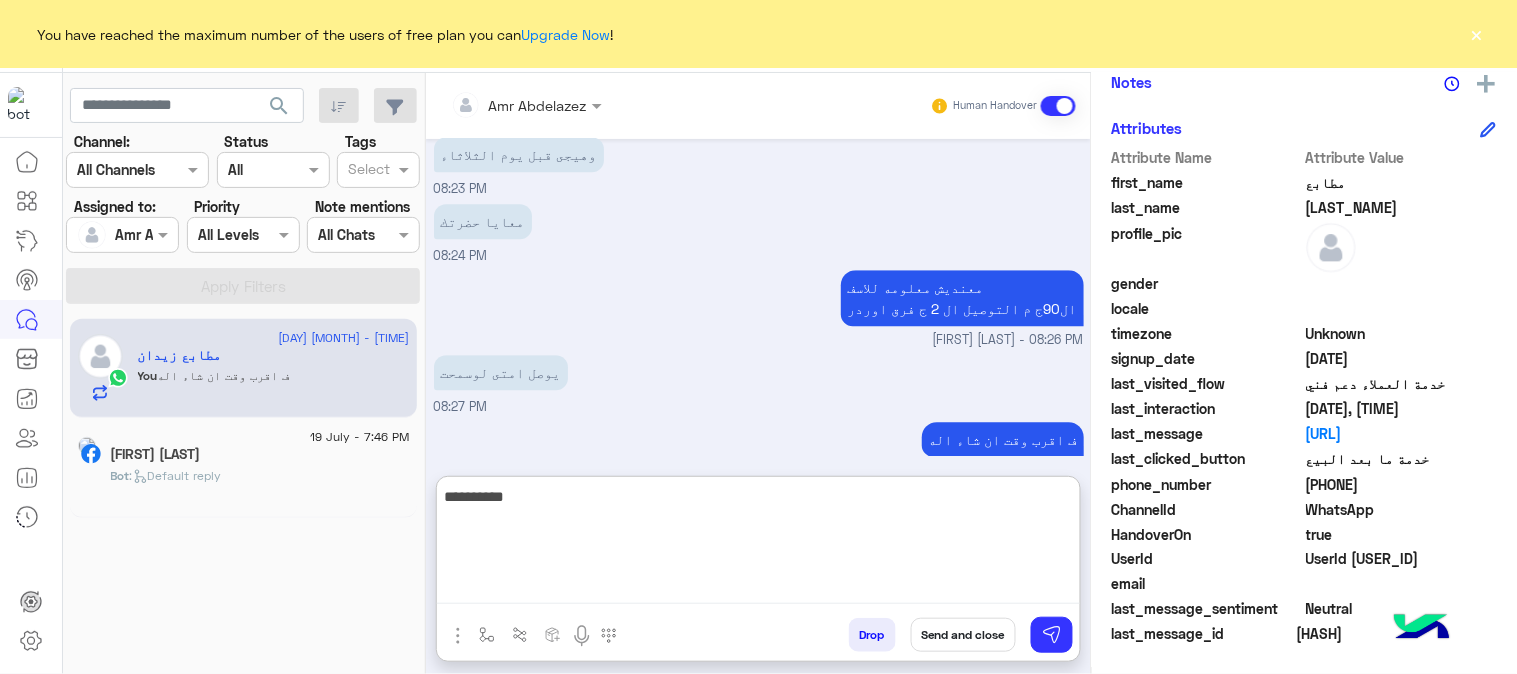type on "**********" 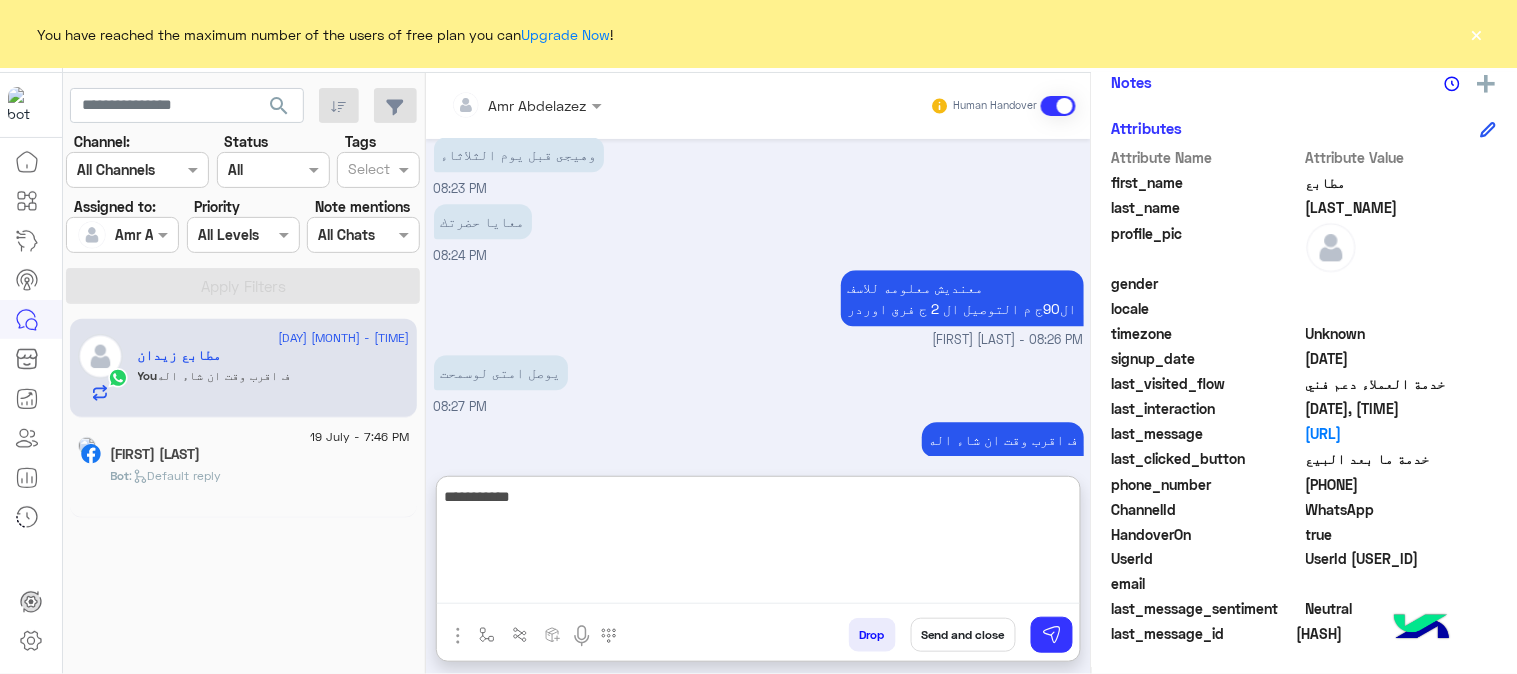 type 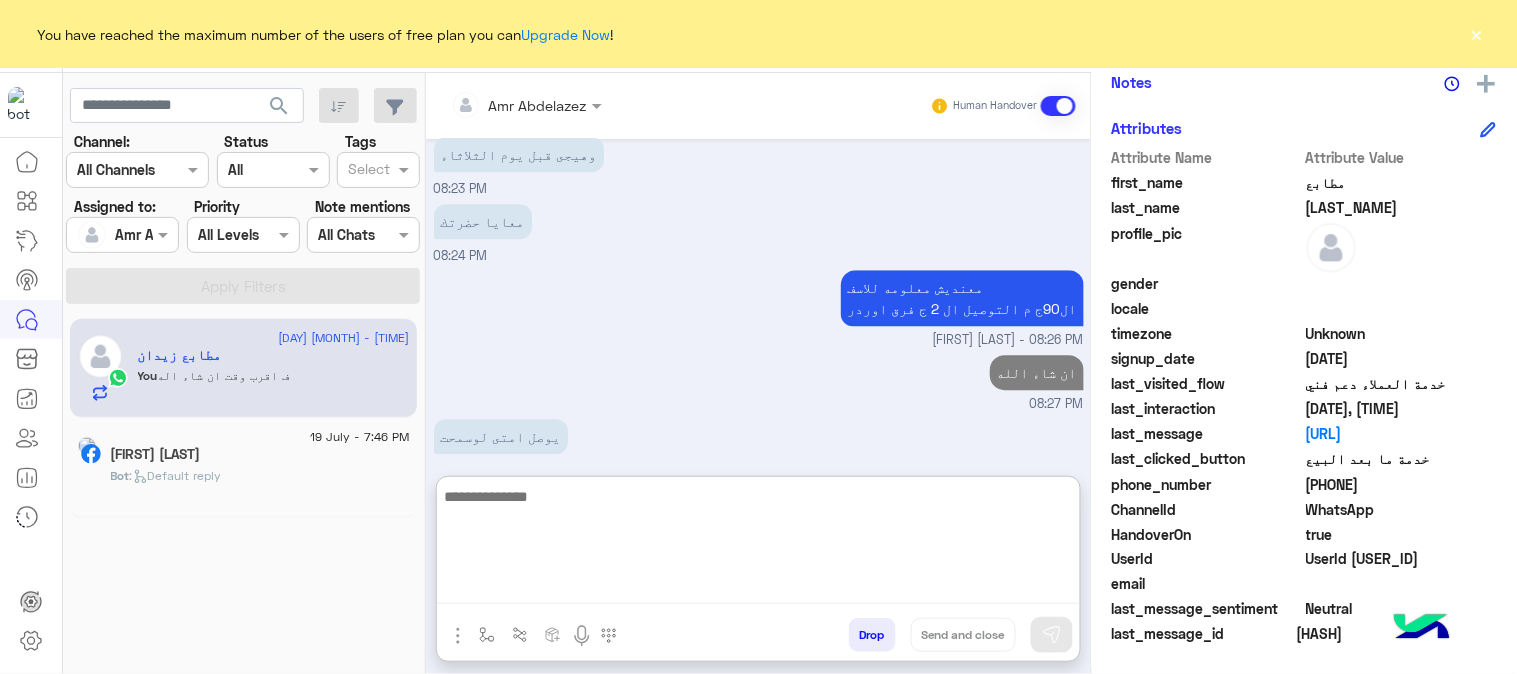 scroll, scrollTop: 1432, scrollLeft: 0, axis: vertical 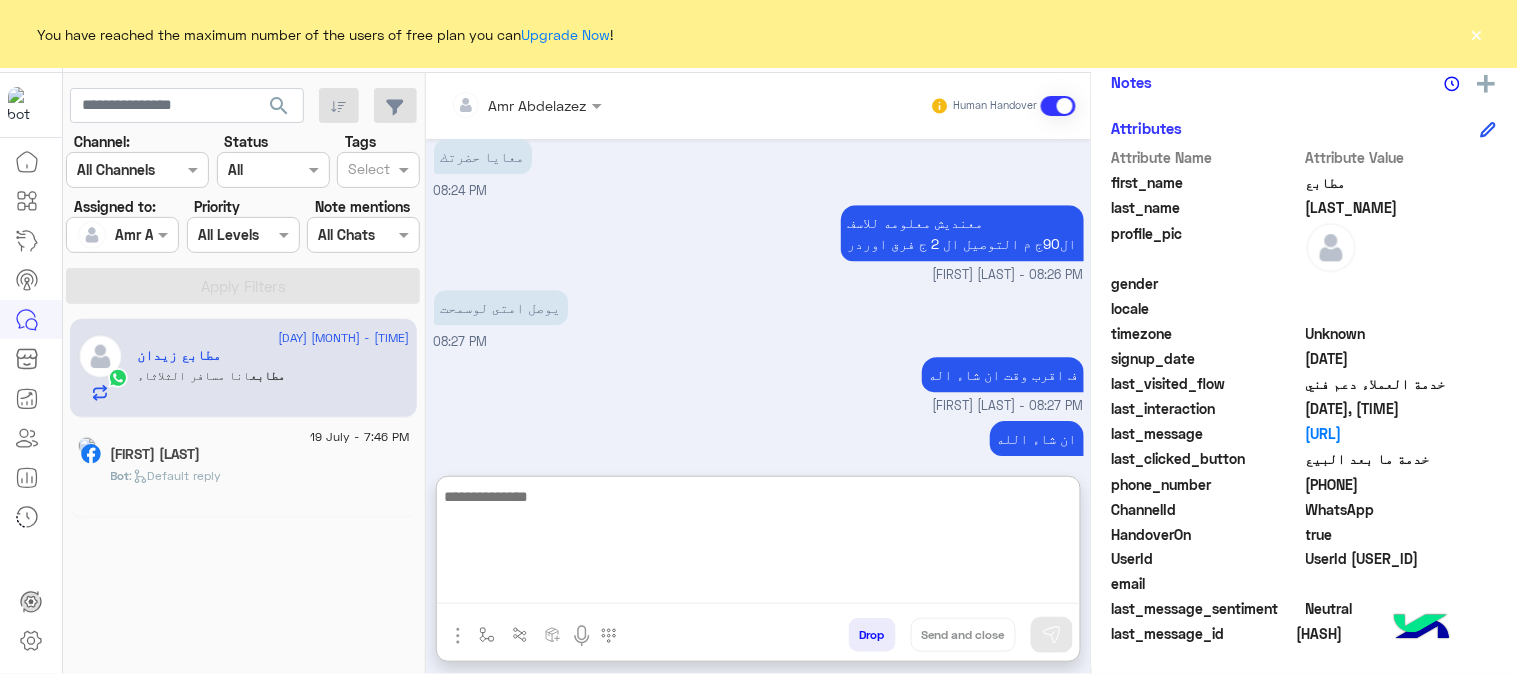 click on "Drop" at bounding box center (872, 635) 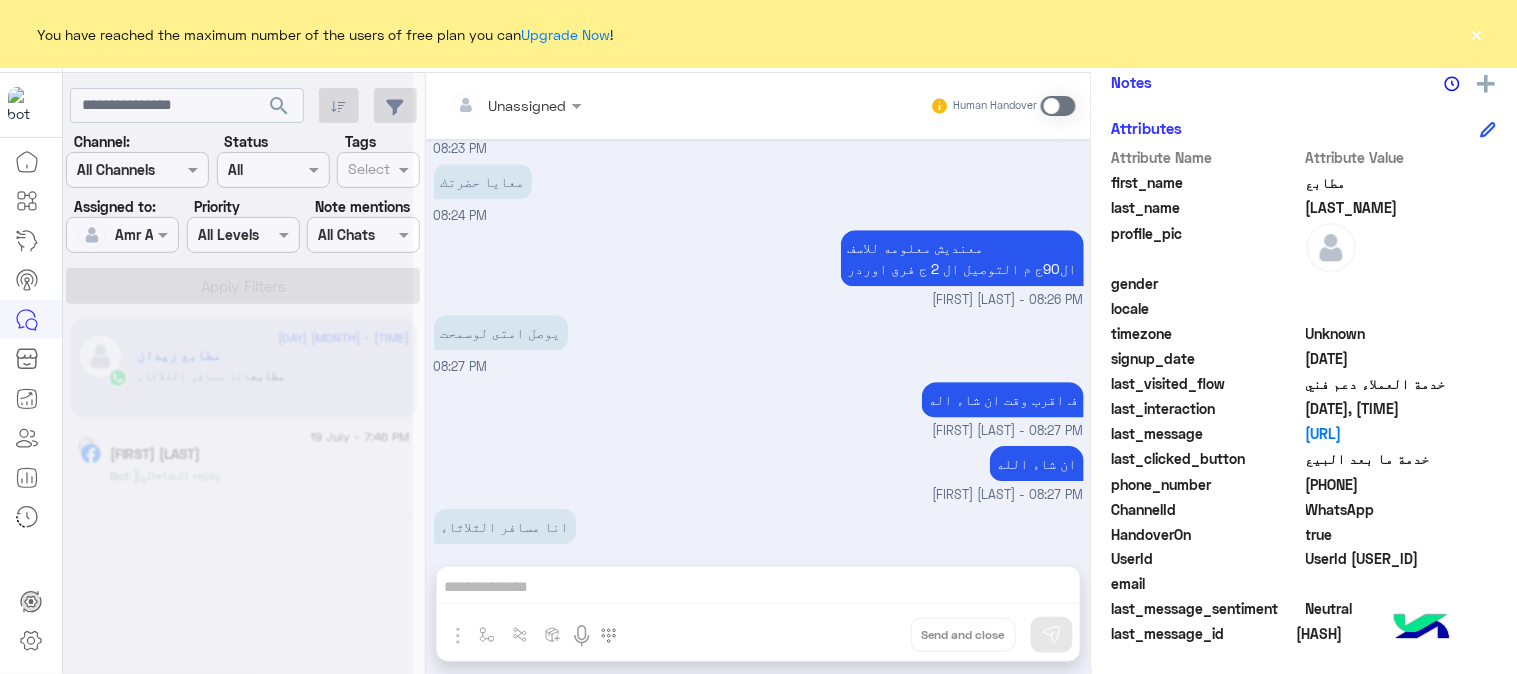 scroll, scrollTop: 1444, scrollLeft: 0, axis: vertical 